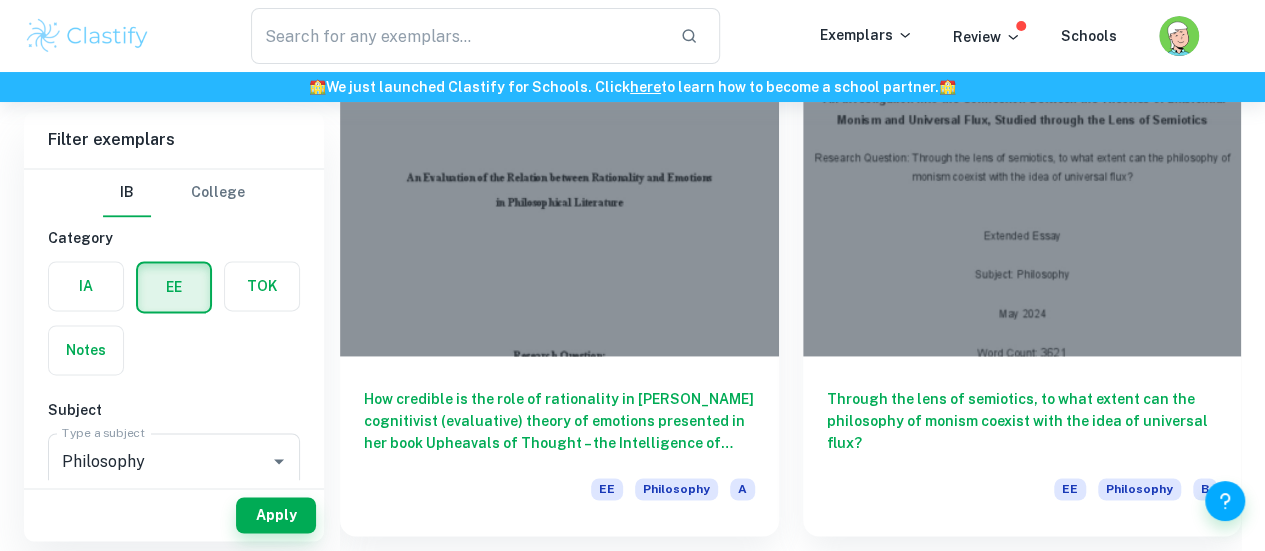 scroll, scrollTop: 1347, scrollLeft: 0, axis: vertical 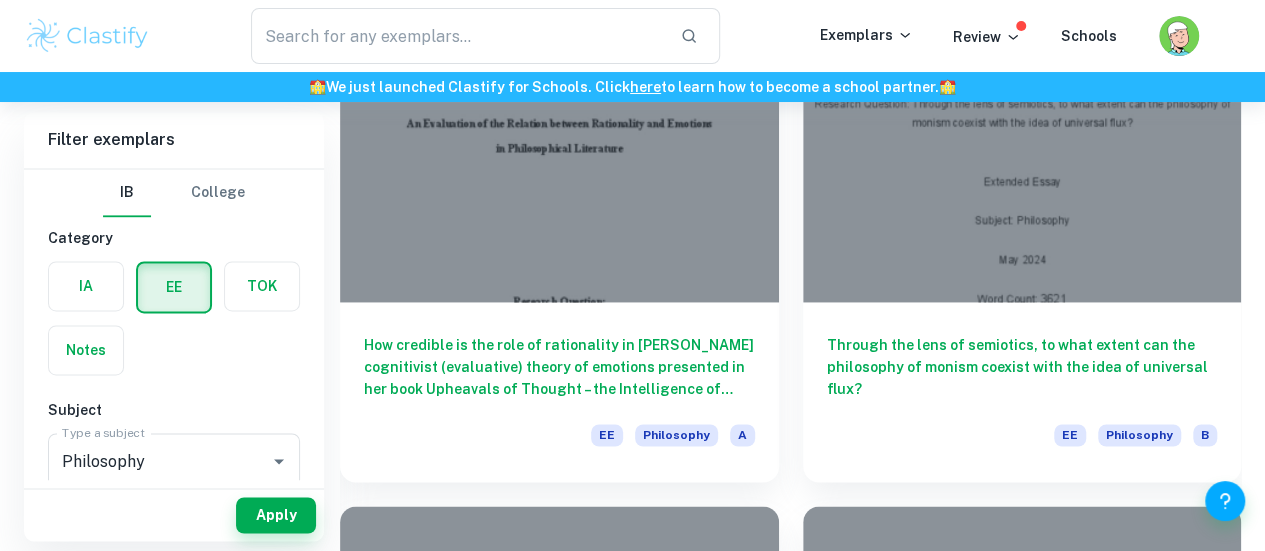 click on "Should we consider animals as creatures having moral status? EE Philosophy B" at bounding box center [559, 1985] 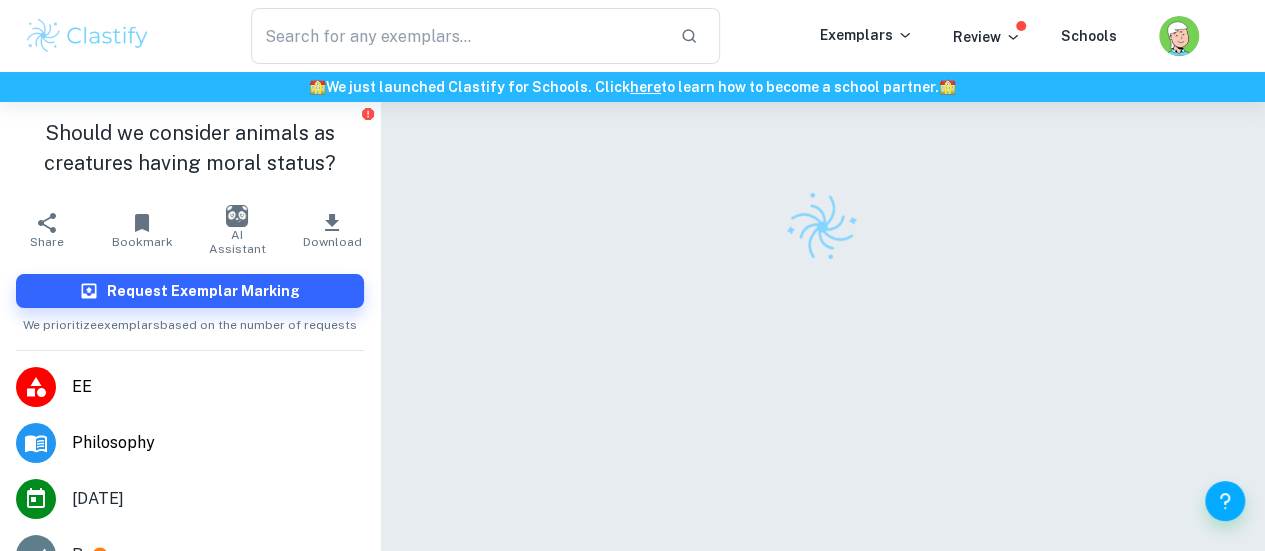 scroll, scrollTop: 35, scrollLeft: 0, axis: vertical 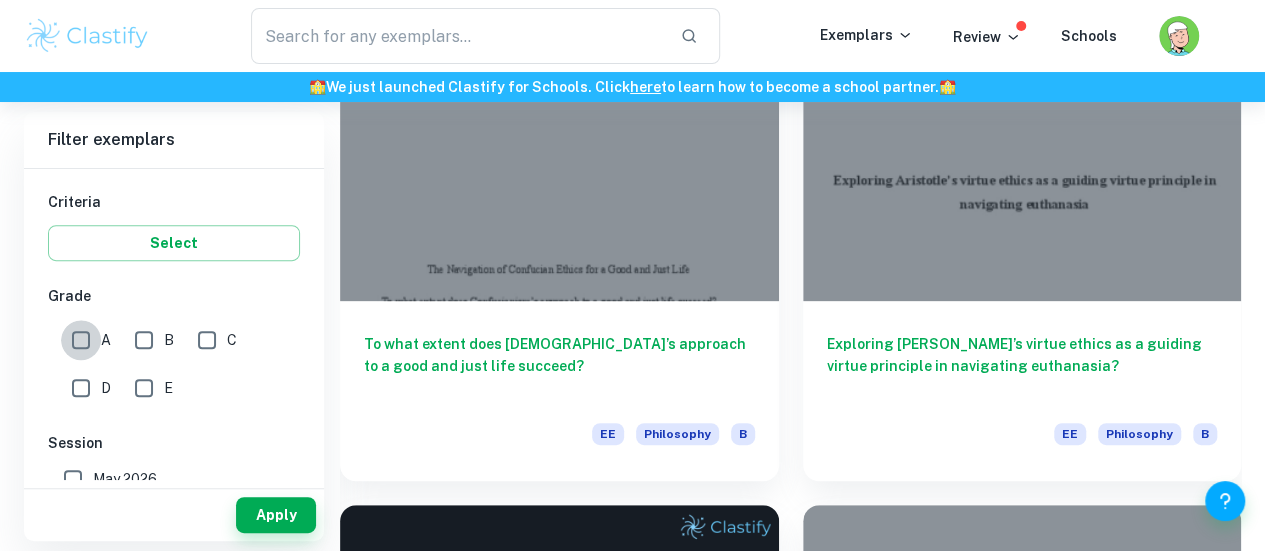 click on "A" at bounding box center (81, 340) 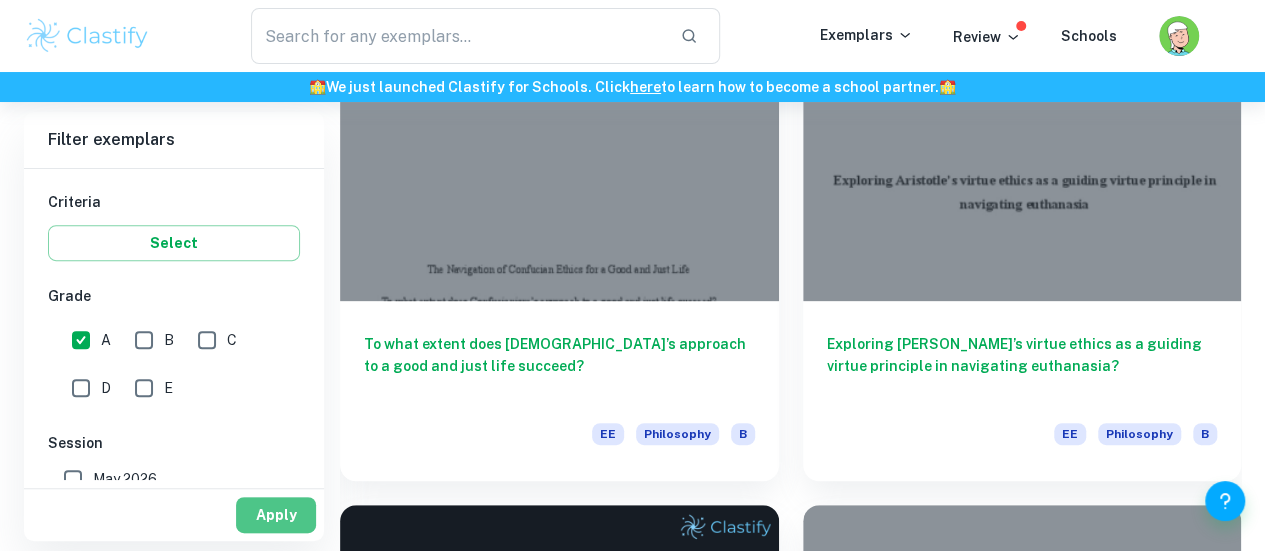 click on "Apply" at bounding box center (276, 515) 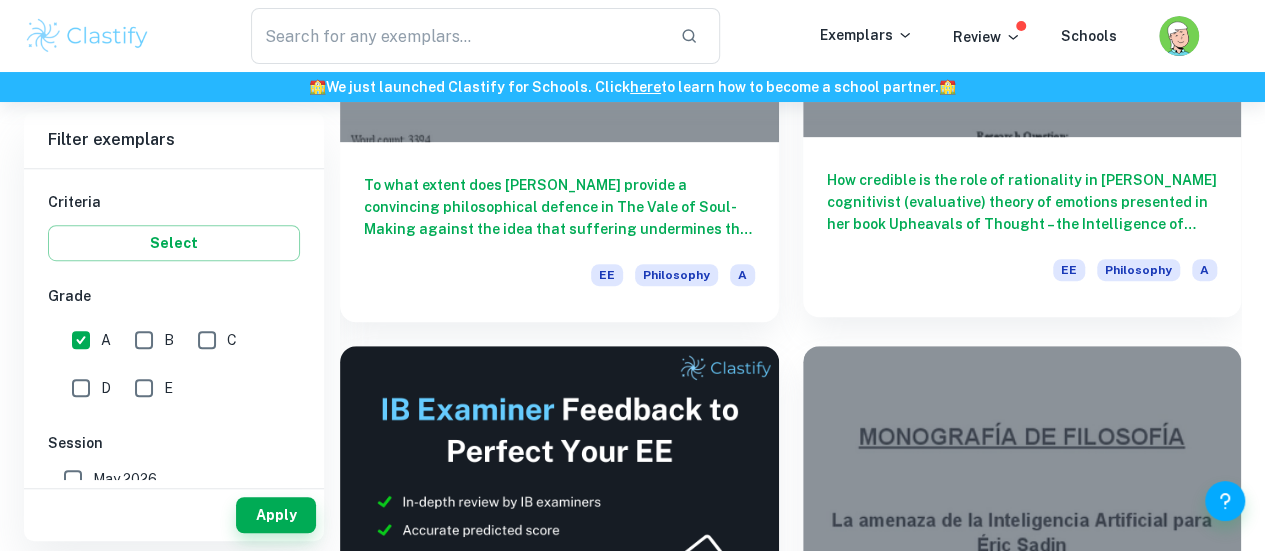 scroll, scrollTop: 512, scrollLeft: 0, axis: vertical 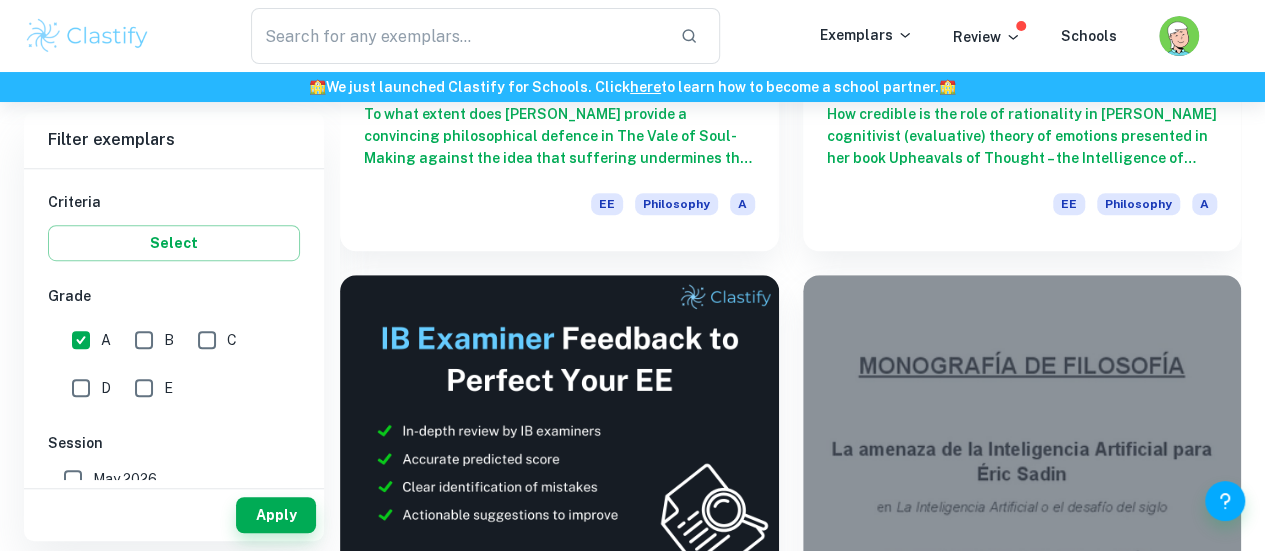 click on "Does [PERSON_NAME] offer a coherent explanation of freedom in "The Republic"?" at bounding box center [559, 1197] 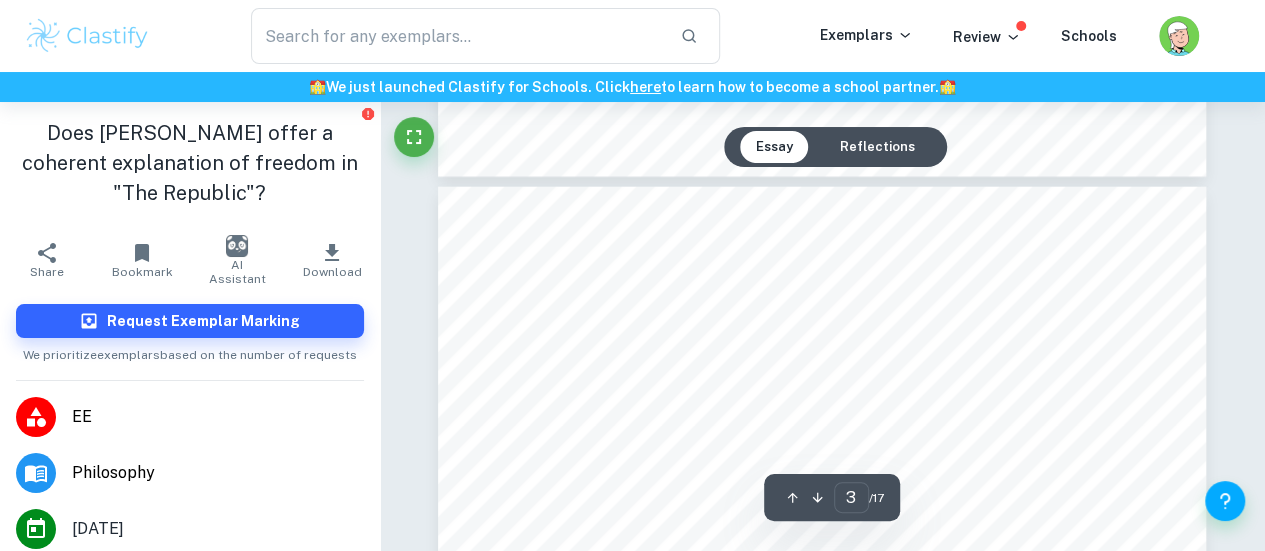 scroll, scrollTop: 2250, scrollLeft: 0, axis: vertical 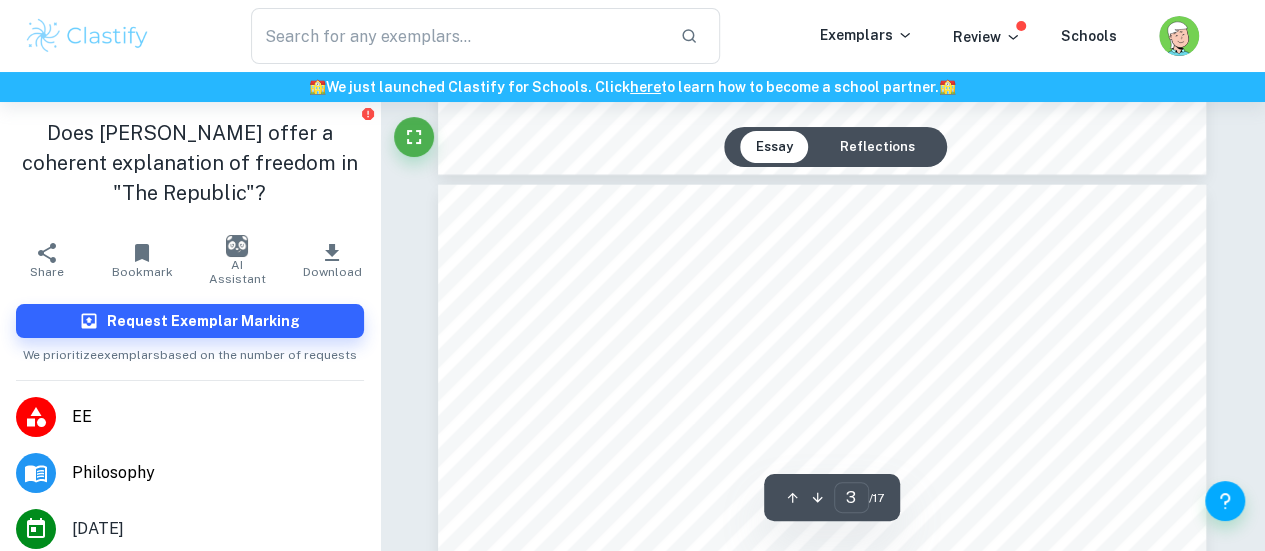 click on "Reflections" at bounding box center (877, 147) 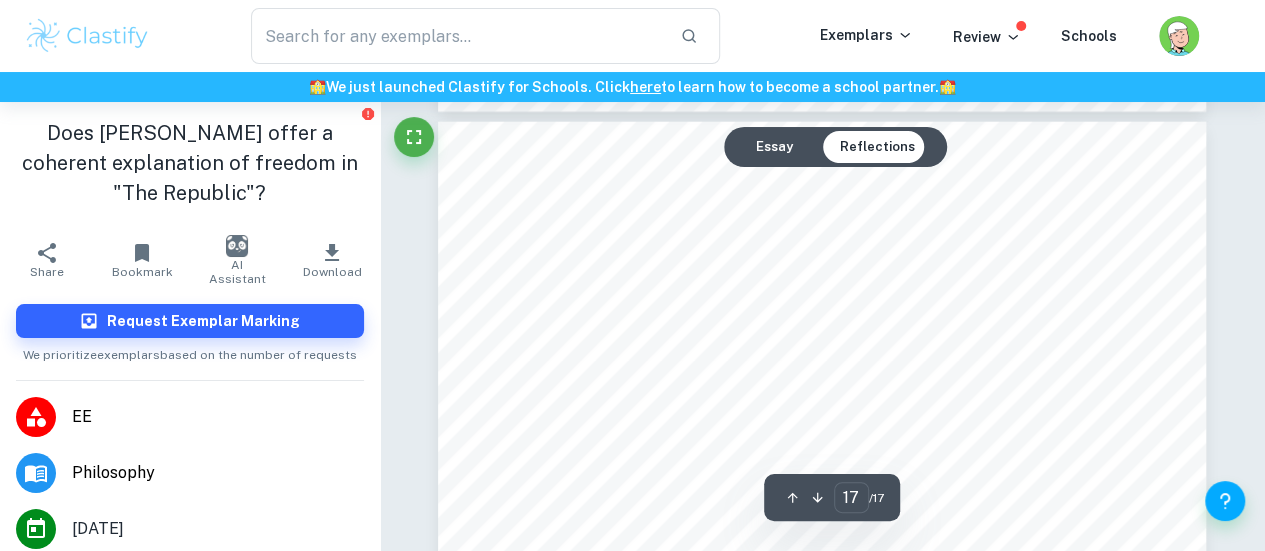 click on "Essay" at bounding box center (774, 147) 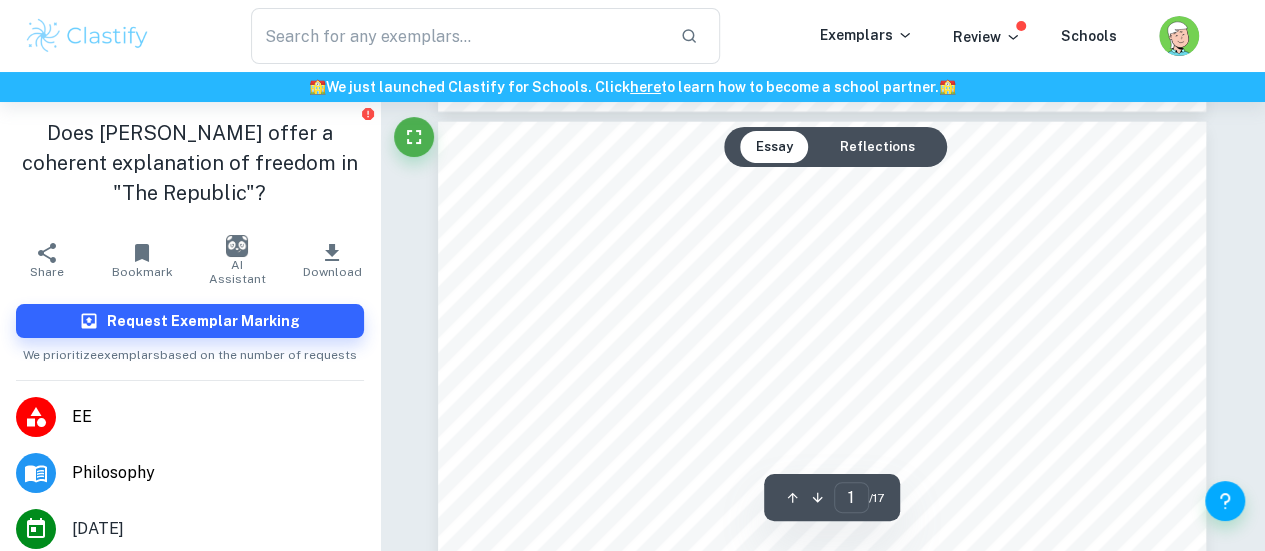 scroll, scrollTop: 0, scrollLeft: 0, axis: both 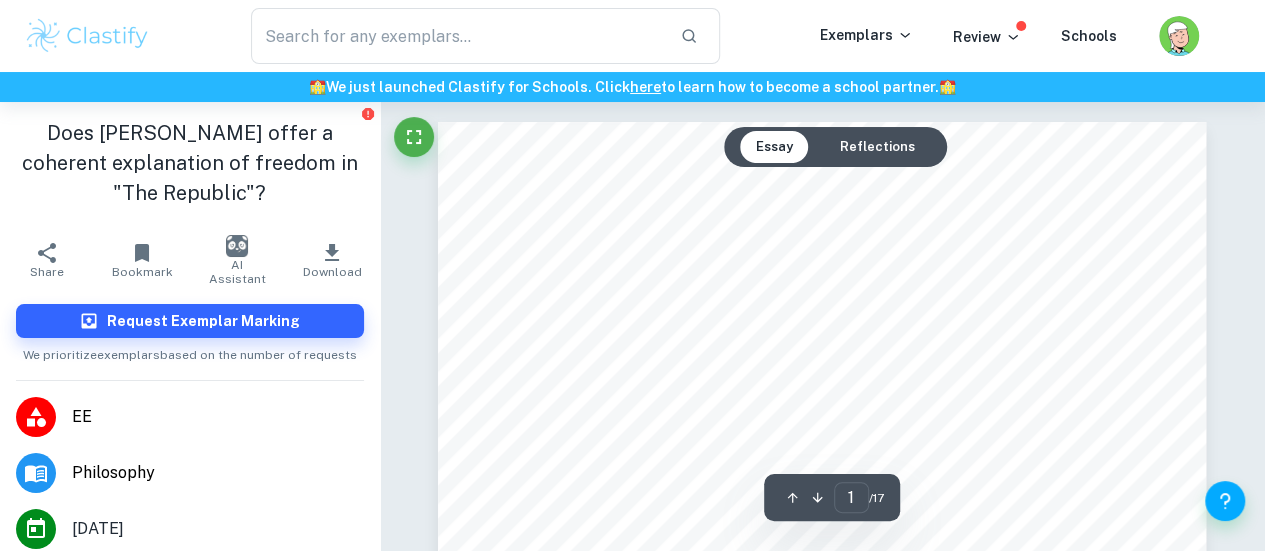 click on "Reflections" at bounding box center (877, 147) 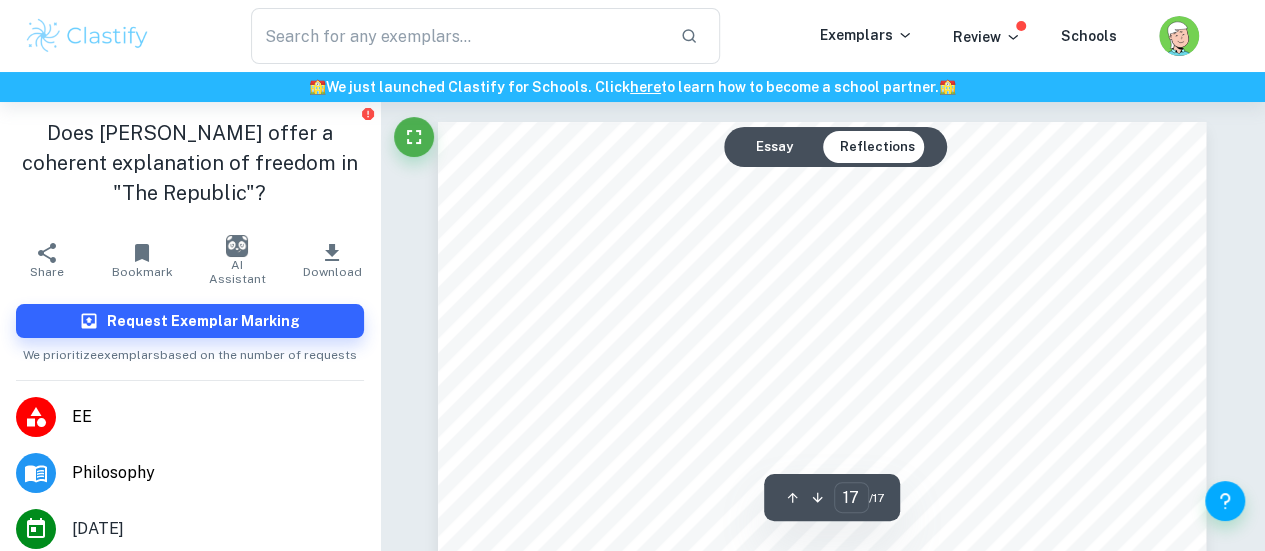 scroll, scrollTop: 17629, scrollLeft: 0, axis: vertical 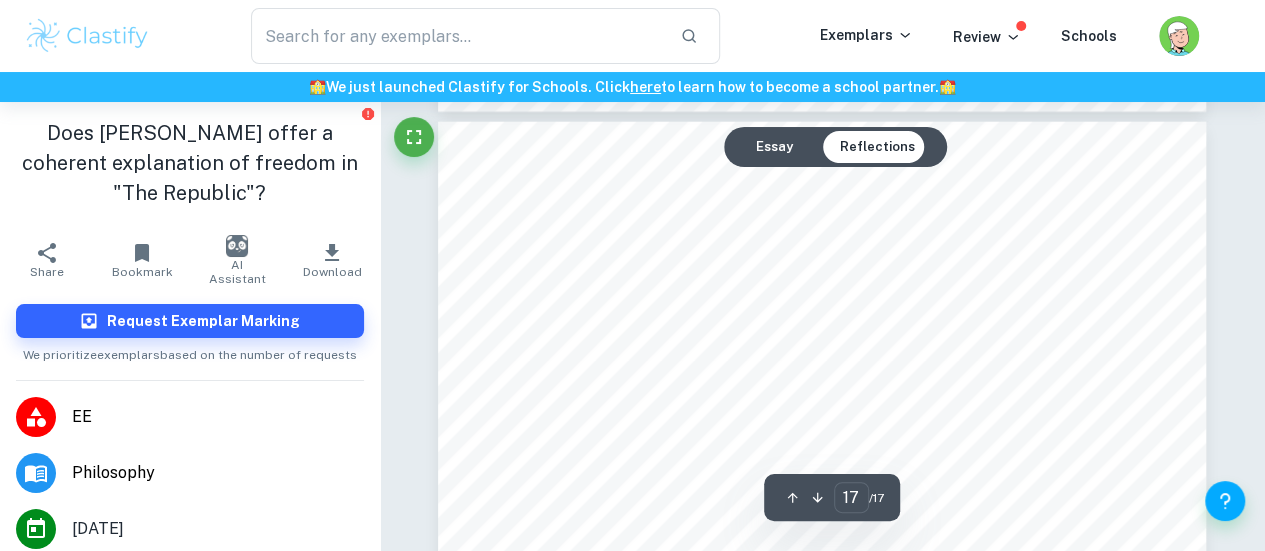 click on "Essay" at bounding box center (774, 147) 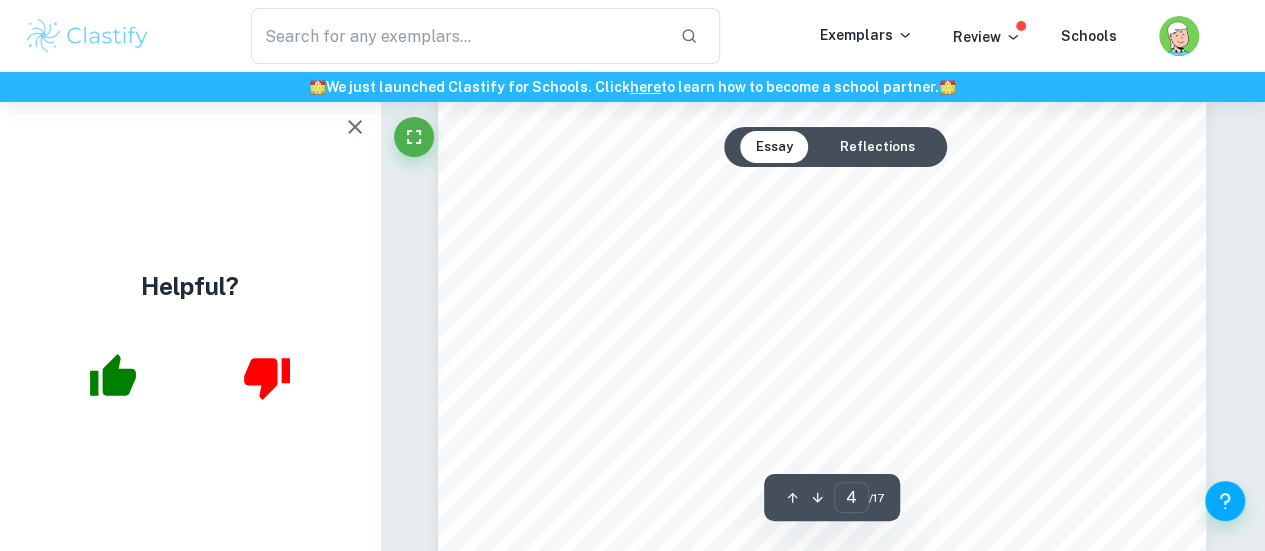 scroll, scrollTop: 3572, scrollLeft: 0, axis: vertical 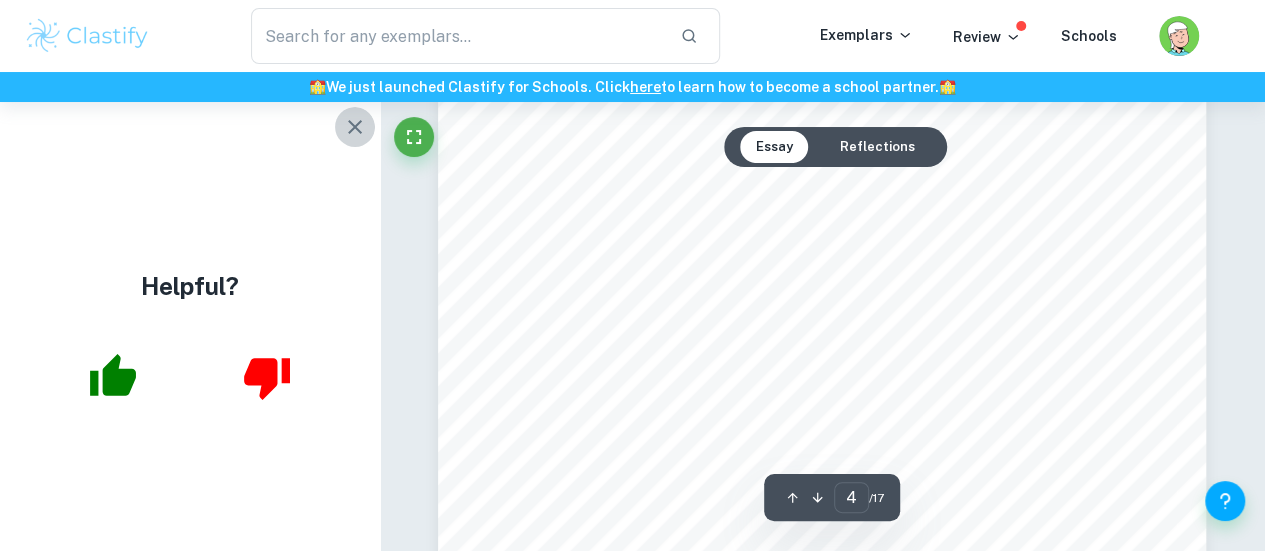 click 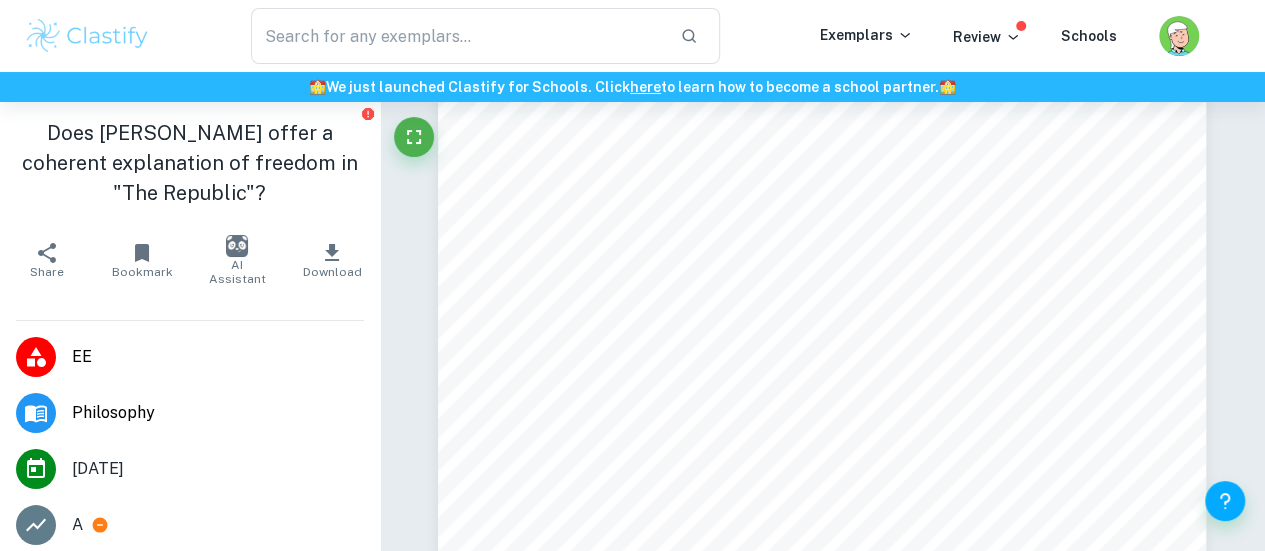 scroll, scrollTop: 128, scrollLeft: 0, axis: vertical 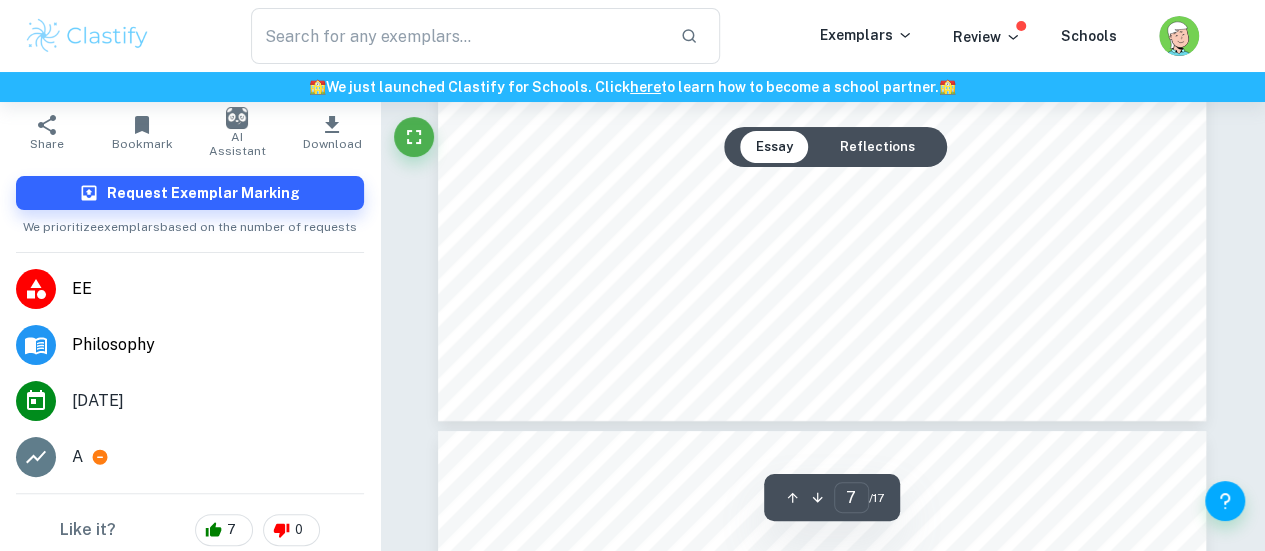 type on "8" 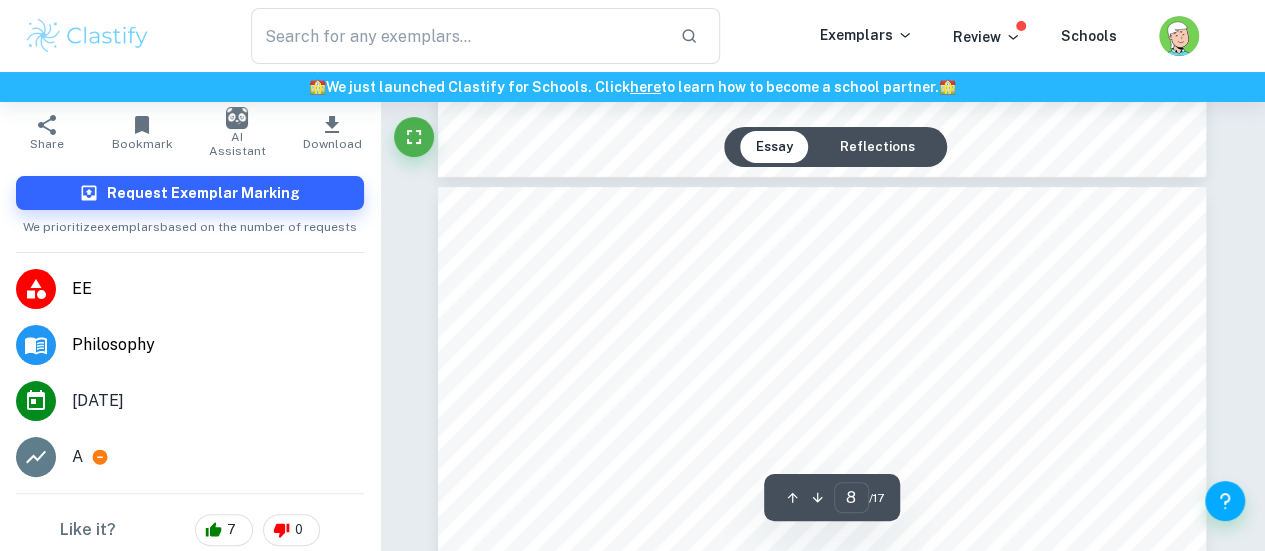scroll, scrollTop: 7780, scrollLeft: 0, axis: vertical 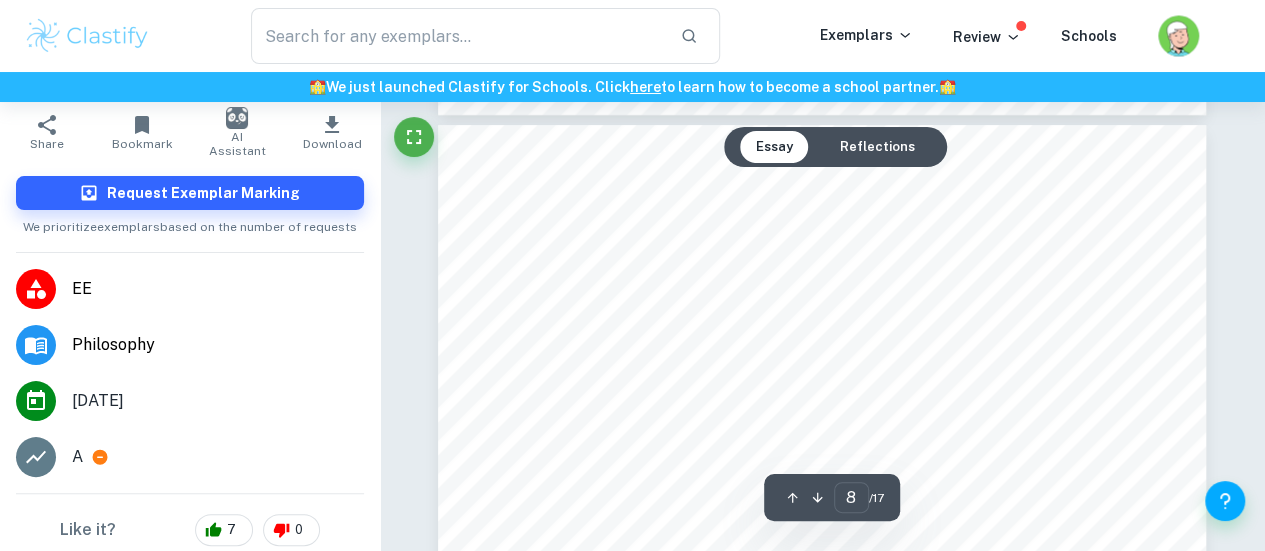click 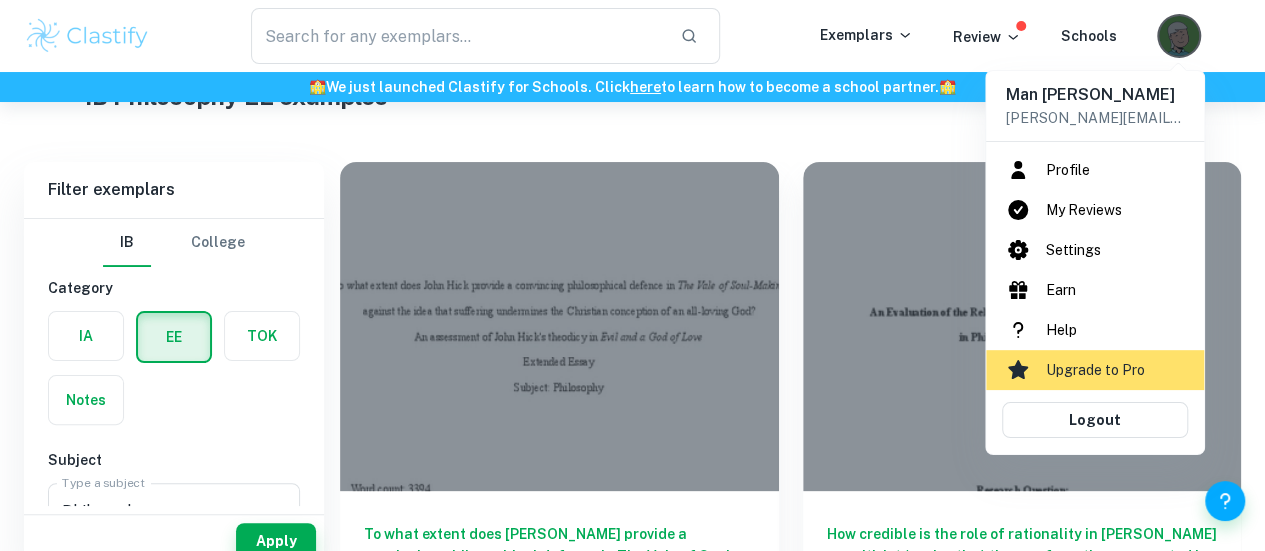 scroll, scrollTop: 119, scrollLeft: 0, axis: vertical 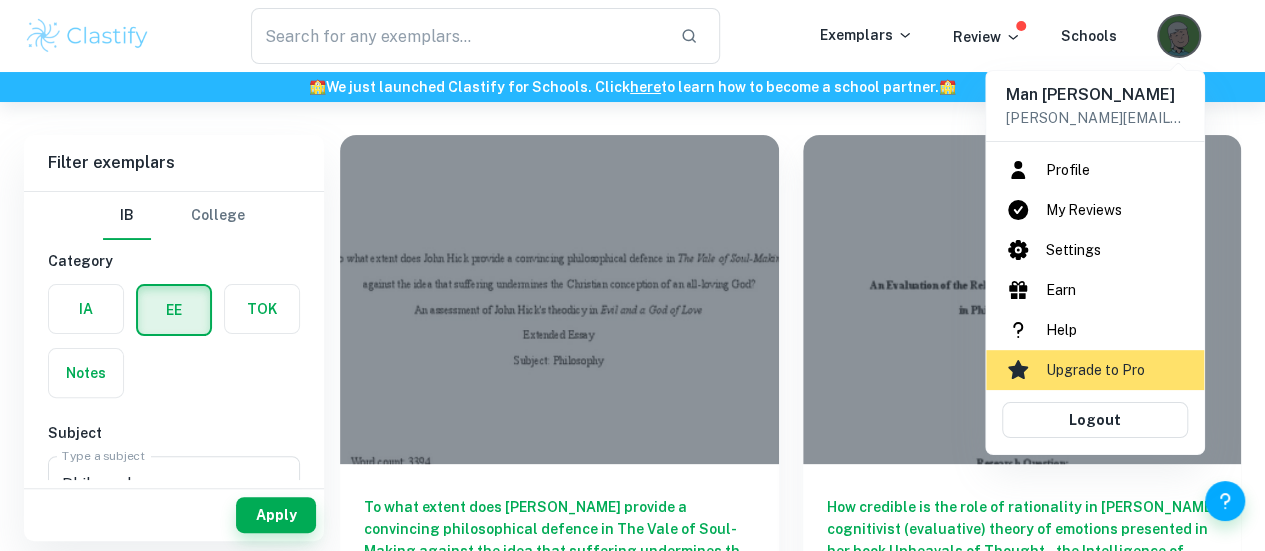 click at bounding box center [632, 275] 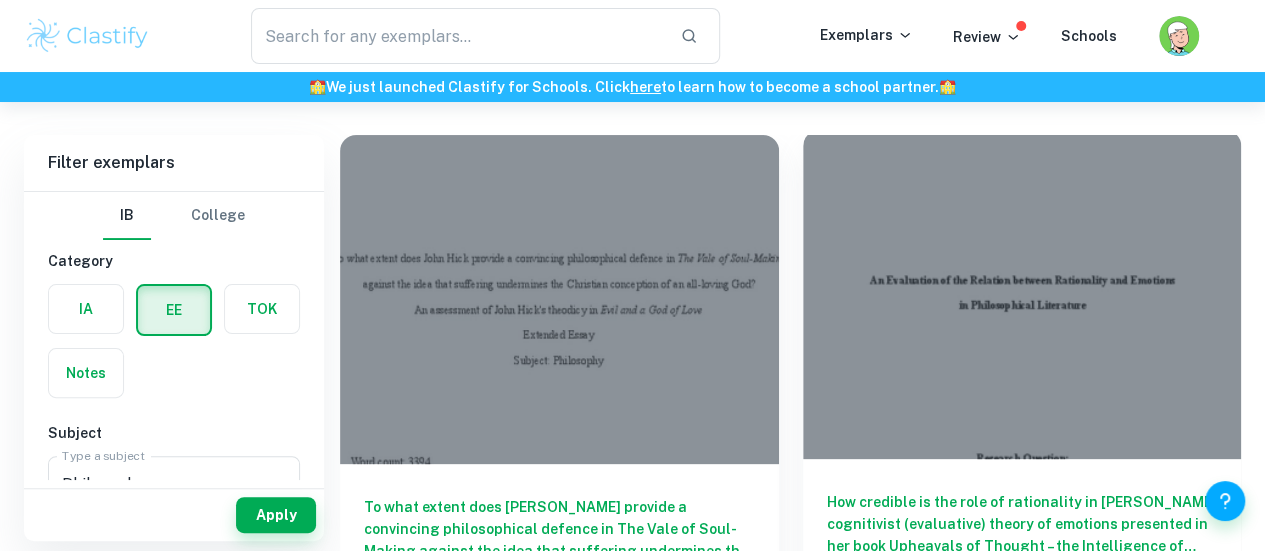 click at bounding box center (1022, 294) 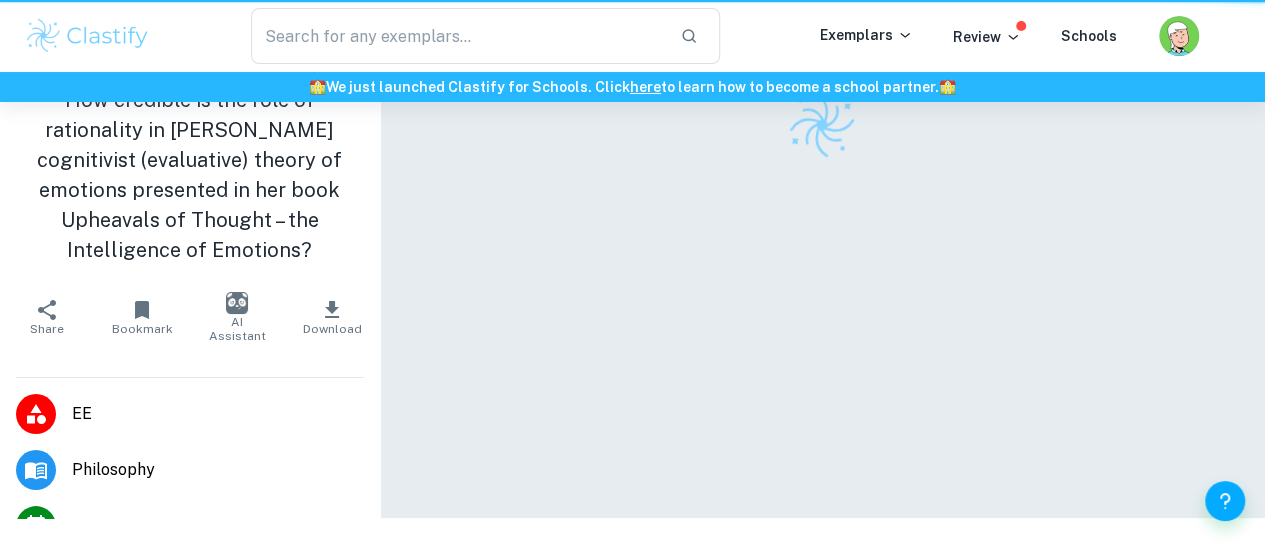 scroll, scrollTop: 0, scrollLeft: 0, axis: both 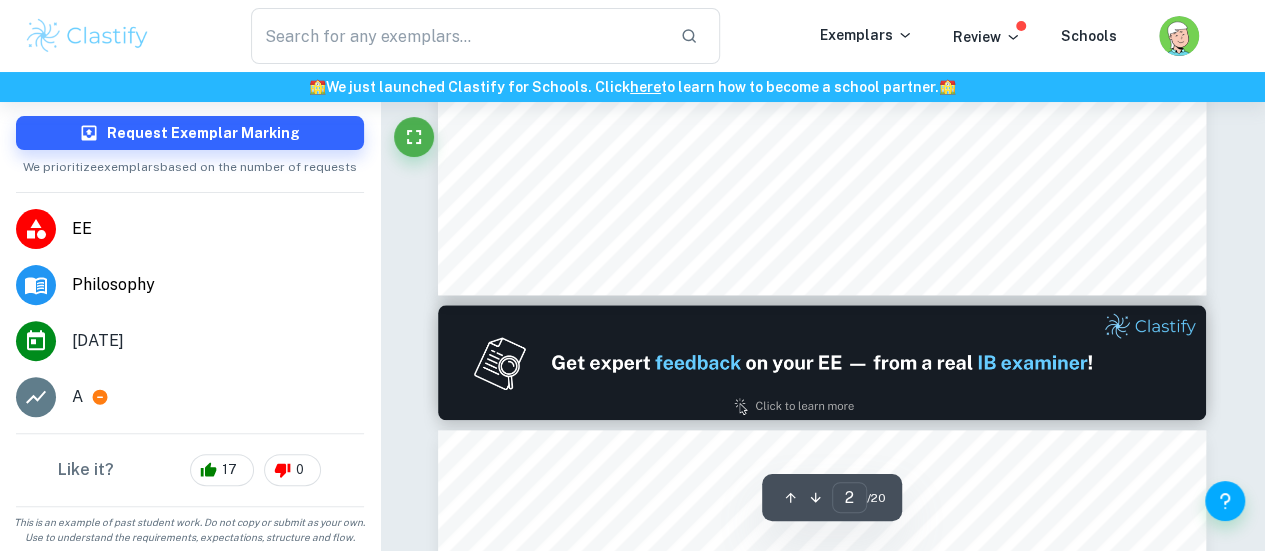type on "1" 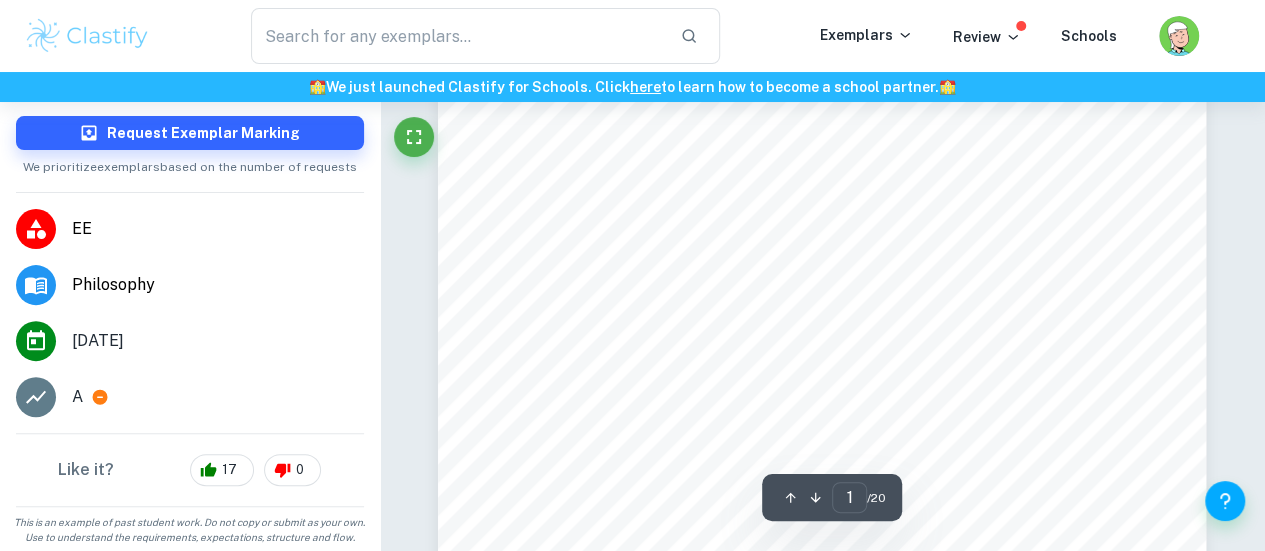 scroll, scrollTop: 79, scrollLeft: 0, axis: vertical 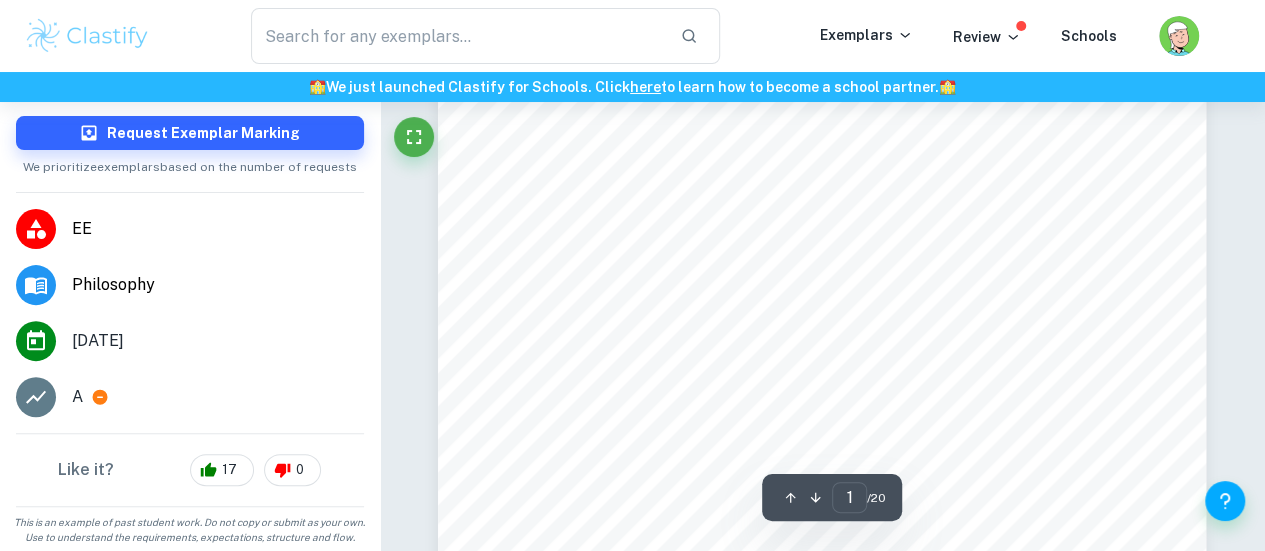 drag, startPoint x: 599, startPoint y: 250, endPoint x: 845, endPoint y: 264, distance: 246.39806 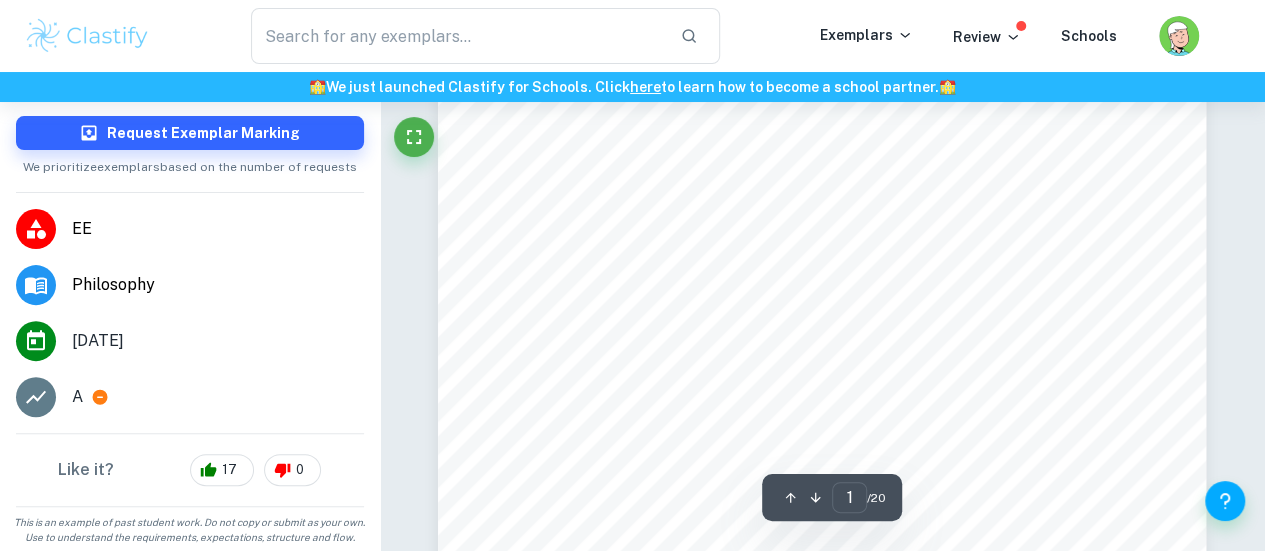 scroll, scrollTop: 356, scrollLeft: 0, axis: vertical 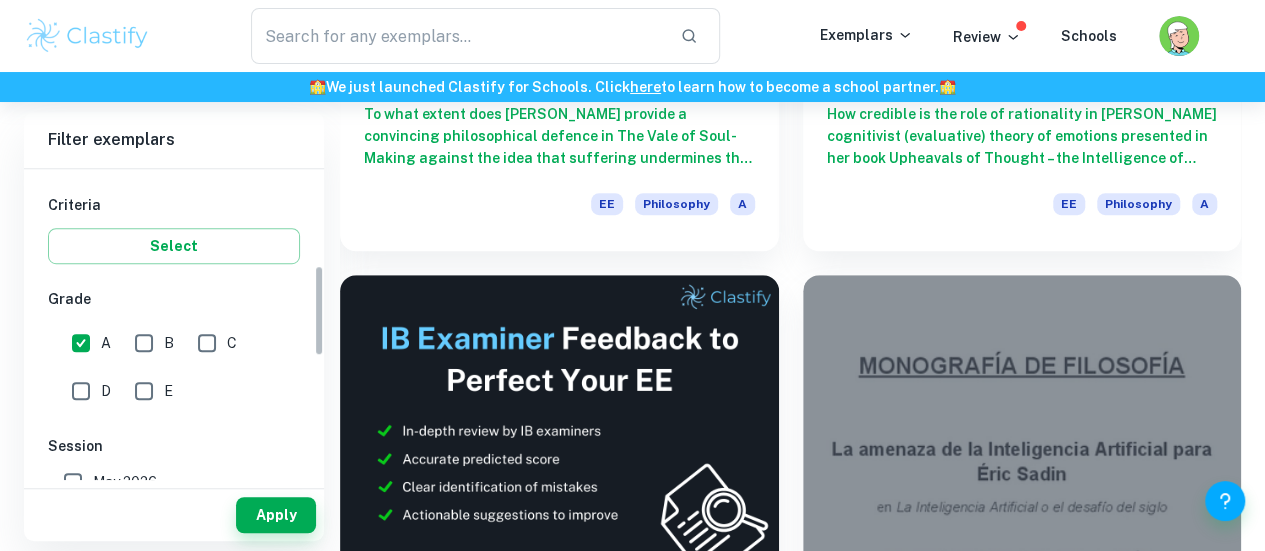 click on "A" at bounding box center [81, 343] 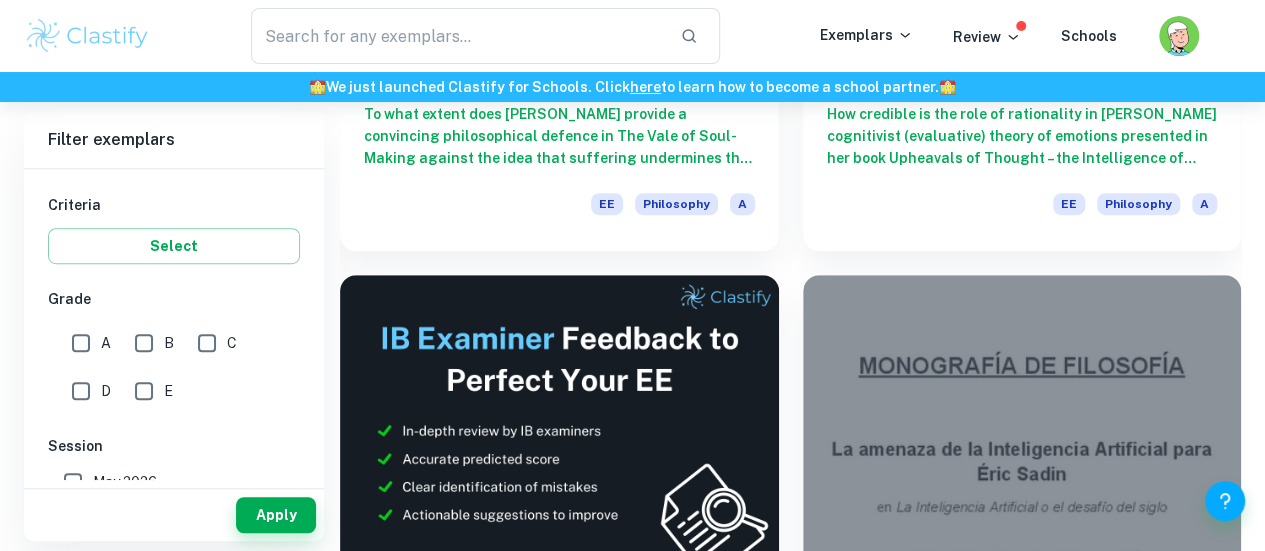 click on "B" at bounding box center (144, 343) 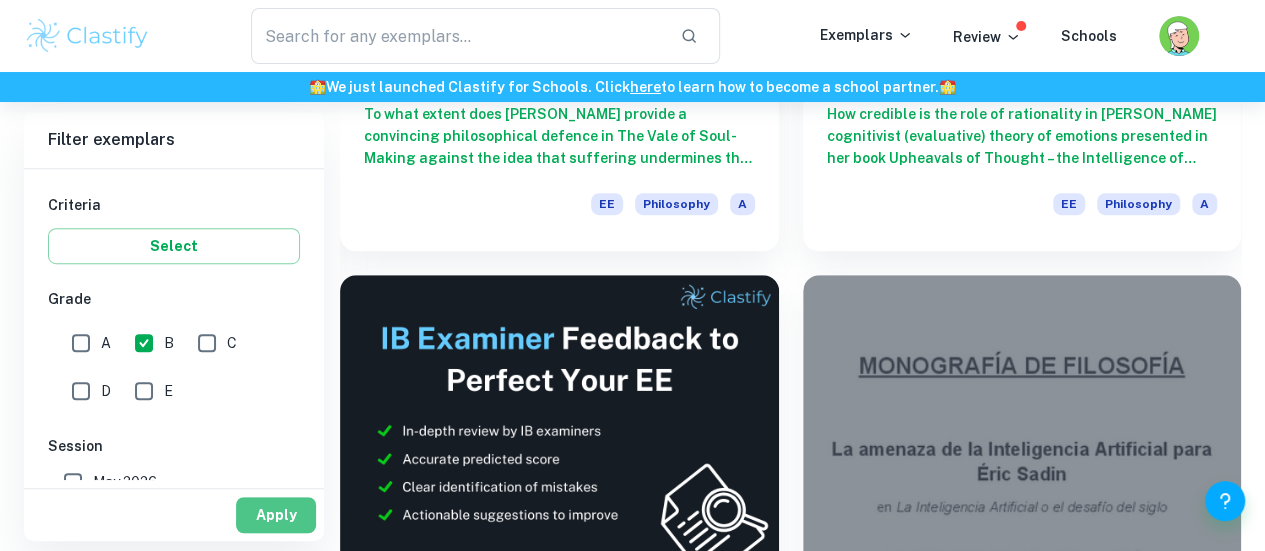 click on "Apply" at bounding box center (276, 515) 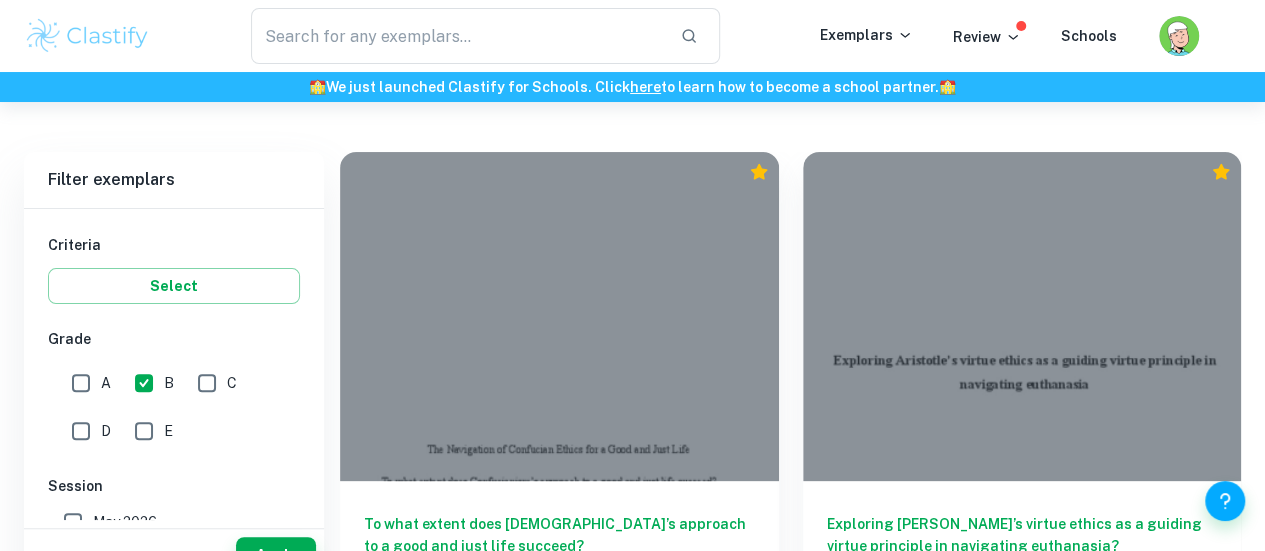 scroll, scrollTop: 512, scrollLeft: 0, axis: vertical 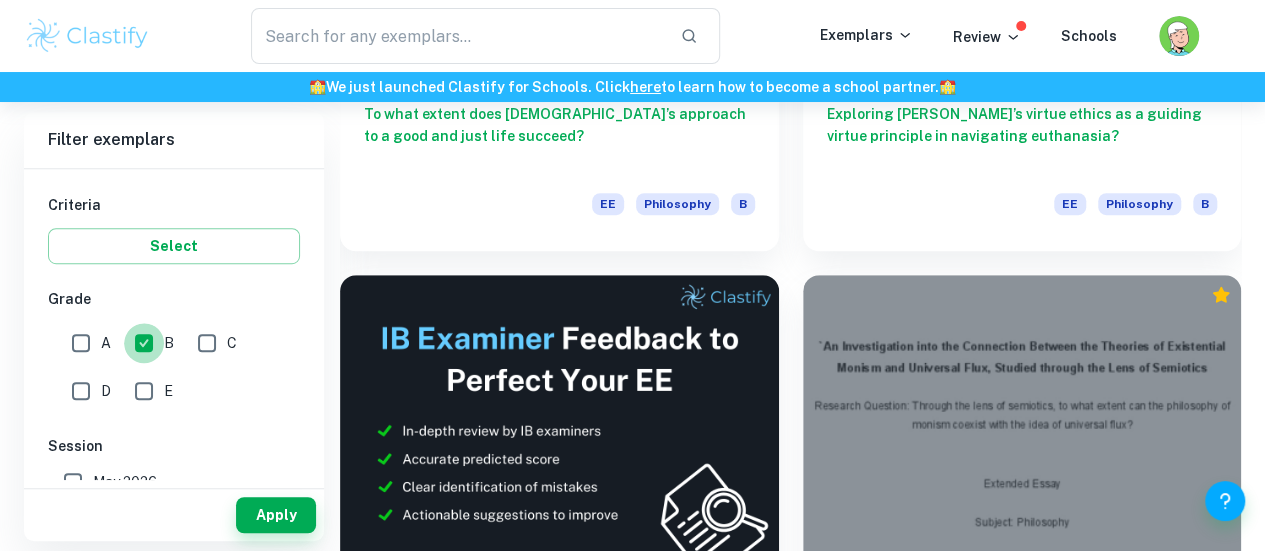 click on "B" at bounding box center (144, 343) 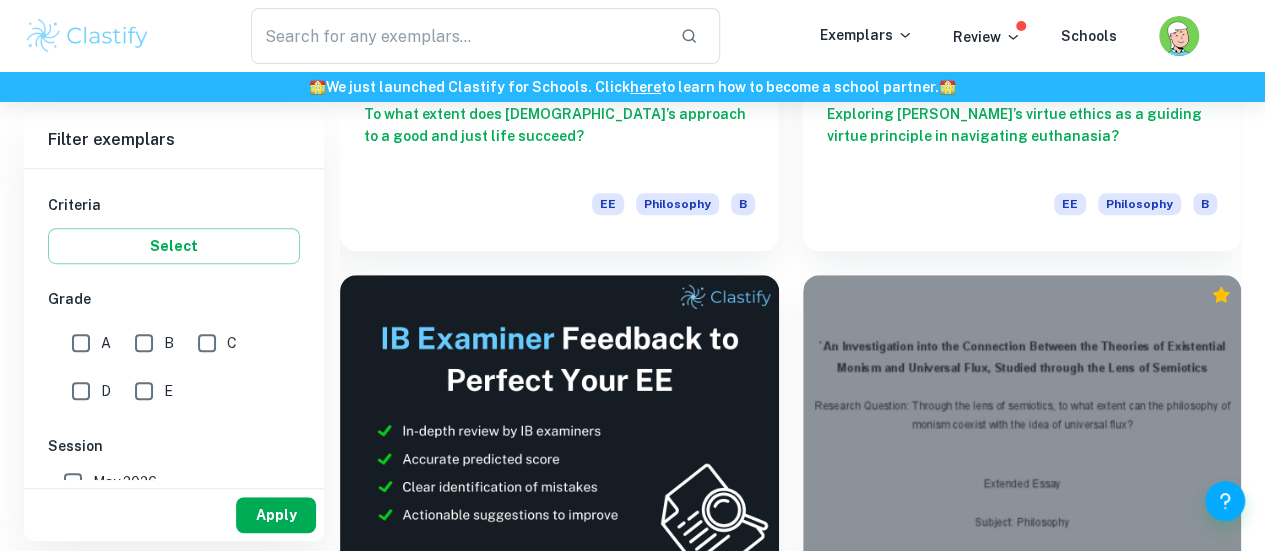 click on "Apply" at bounding box center [276, 515] 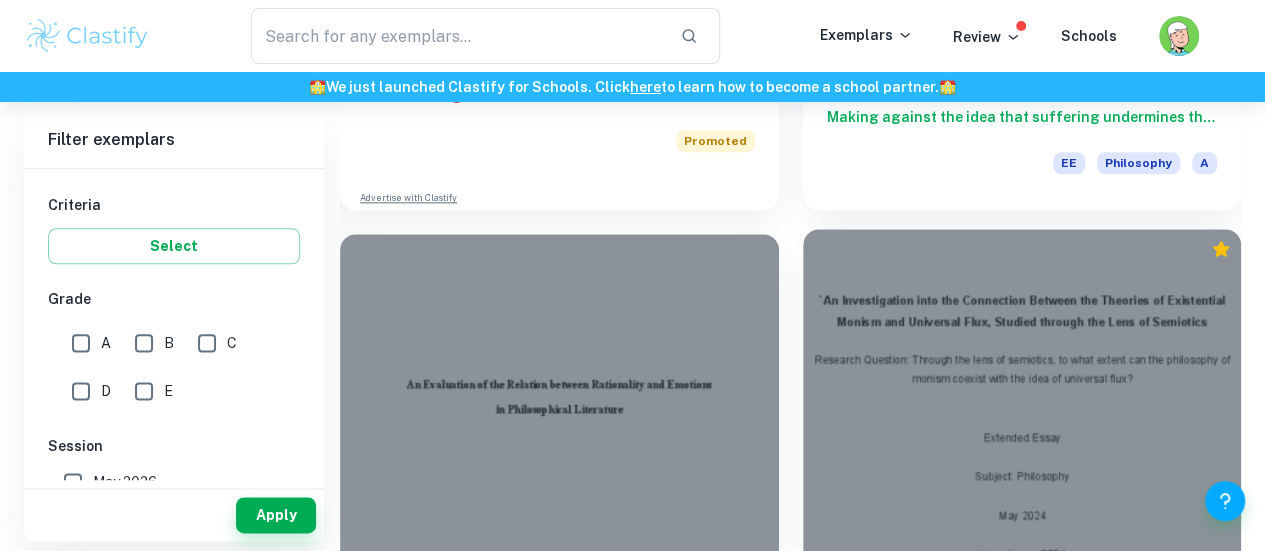 scroll, scrollTop: 1092, scrollLeft: 0, axis: vertical 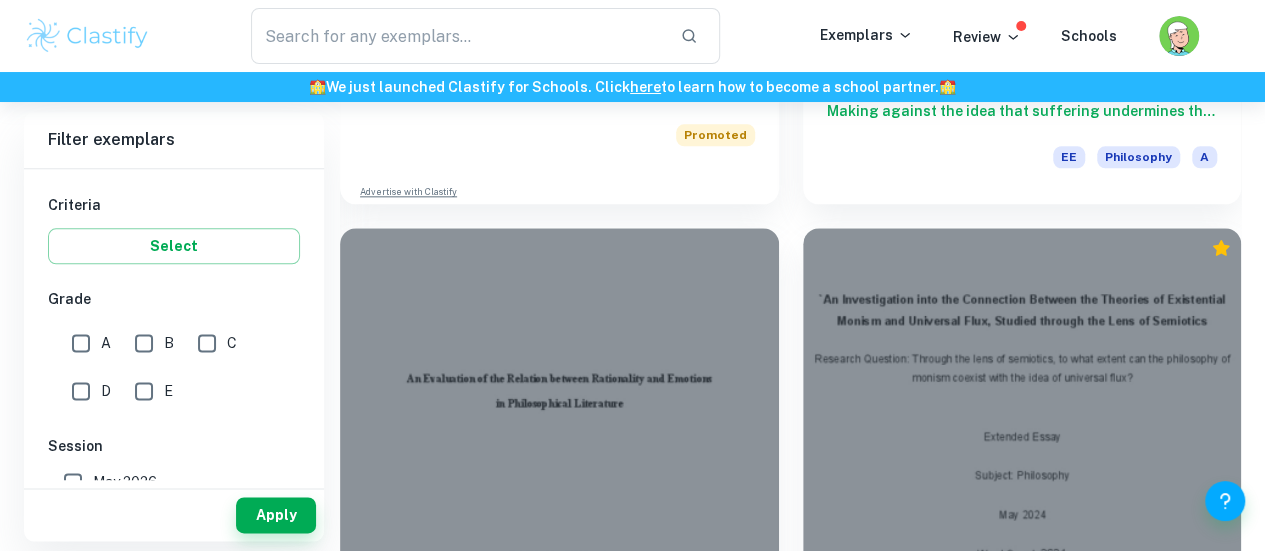 click on "What factor is the main influence on a person's choice to have a  disability-selective abortion?" at bounding box center (559, 1682) 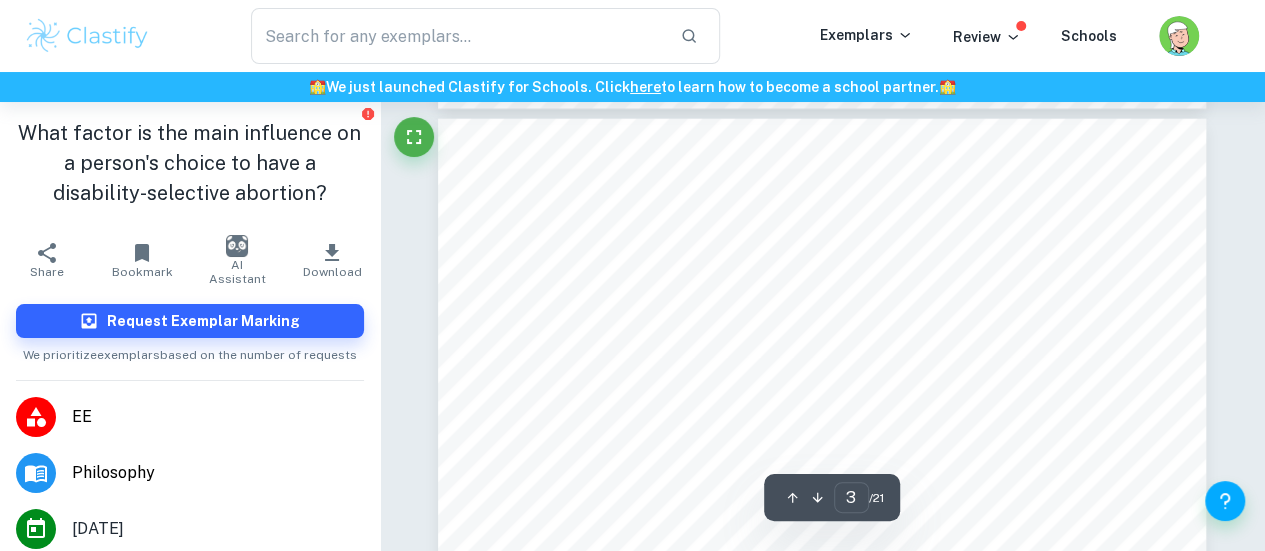 scroll, scrollTop: 2494, scrollLeft: 0, axis: vertical 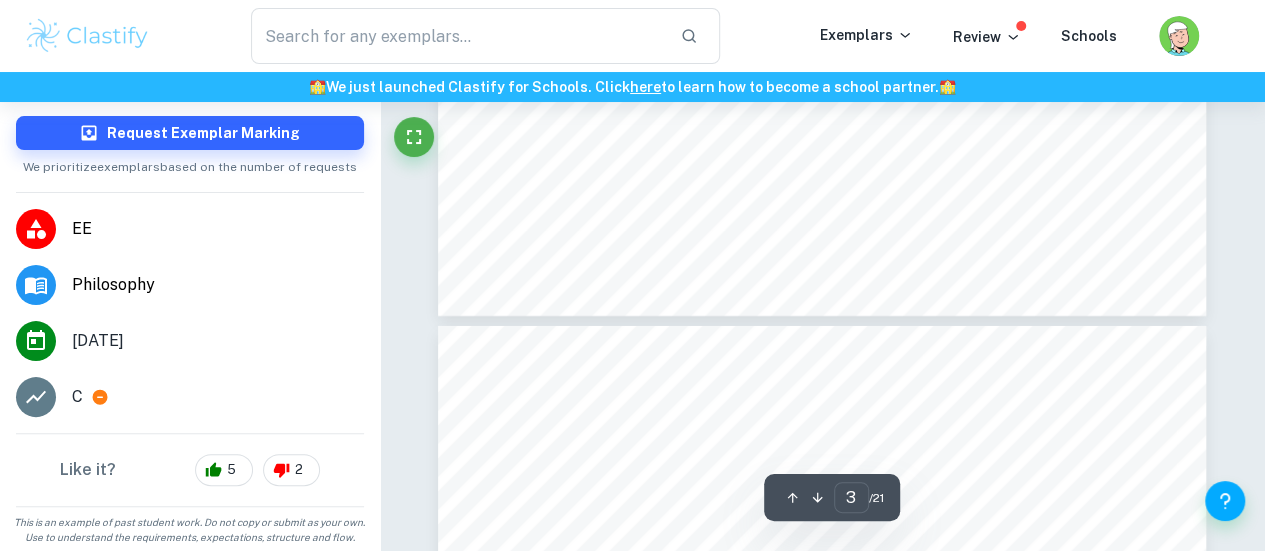 type on "4" 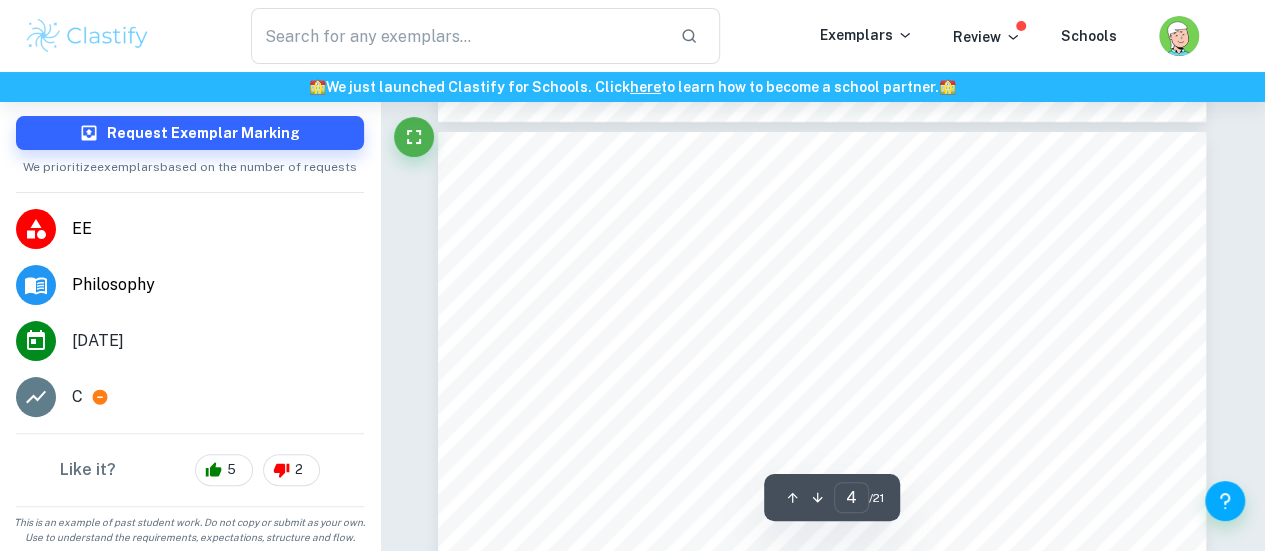 scroll, scrollTop: 3404, scrollLeft: 0, axis: vertical 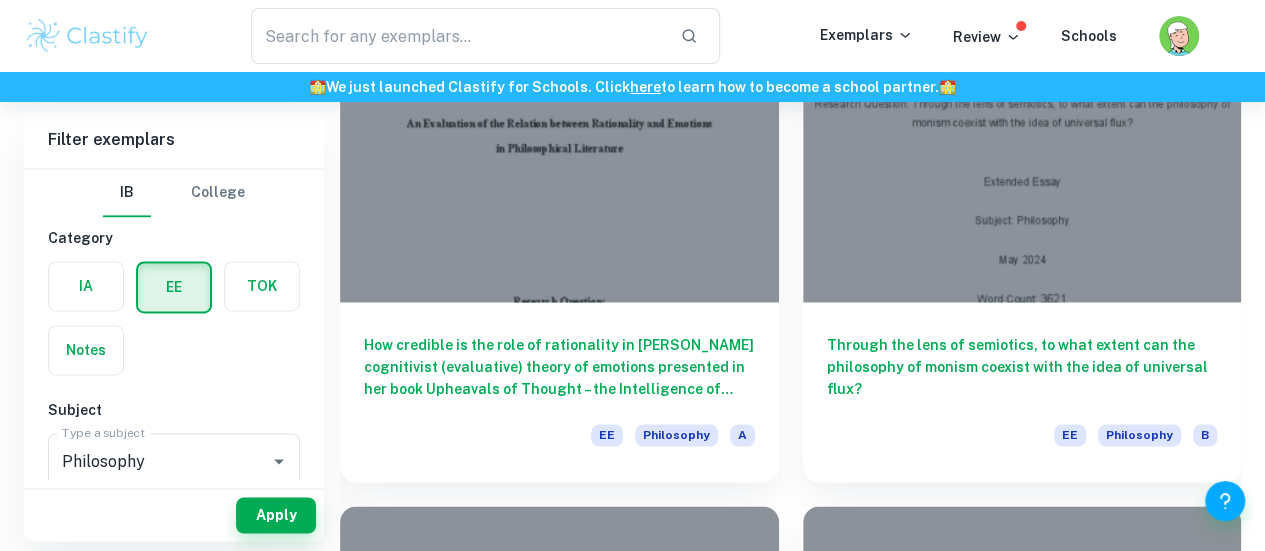 click on "Should we consider animals as creatures having moral status?" at bounding box center [559, 1960] 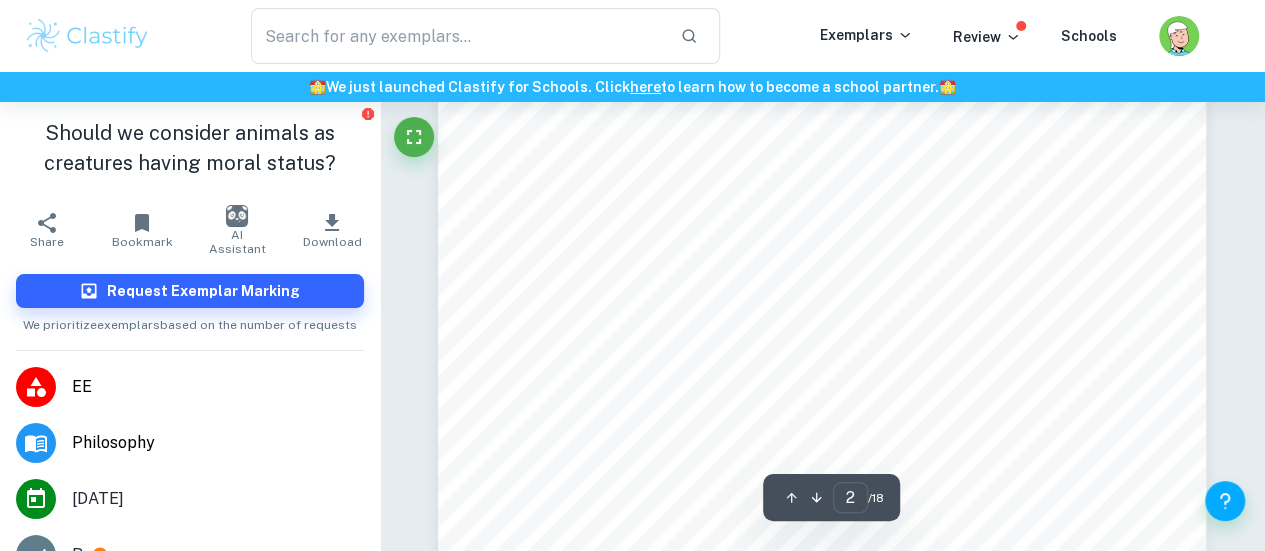 scroll, scrollTop: 1298, scrollLeft: 0, axis: vertical 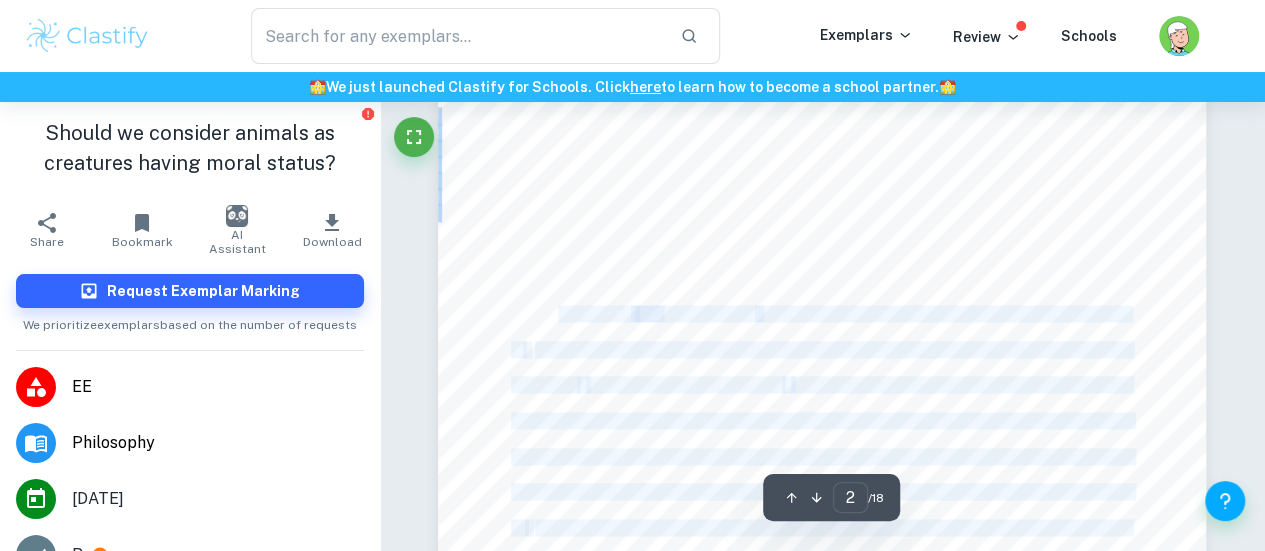 drag, startPoint x: 560, startPoint y: 310, endPoint x: 664, endPoint y: 329, distance: 105.72133 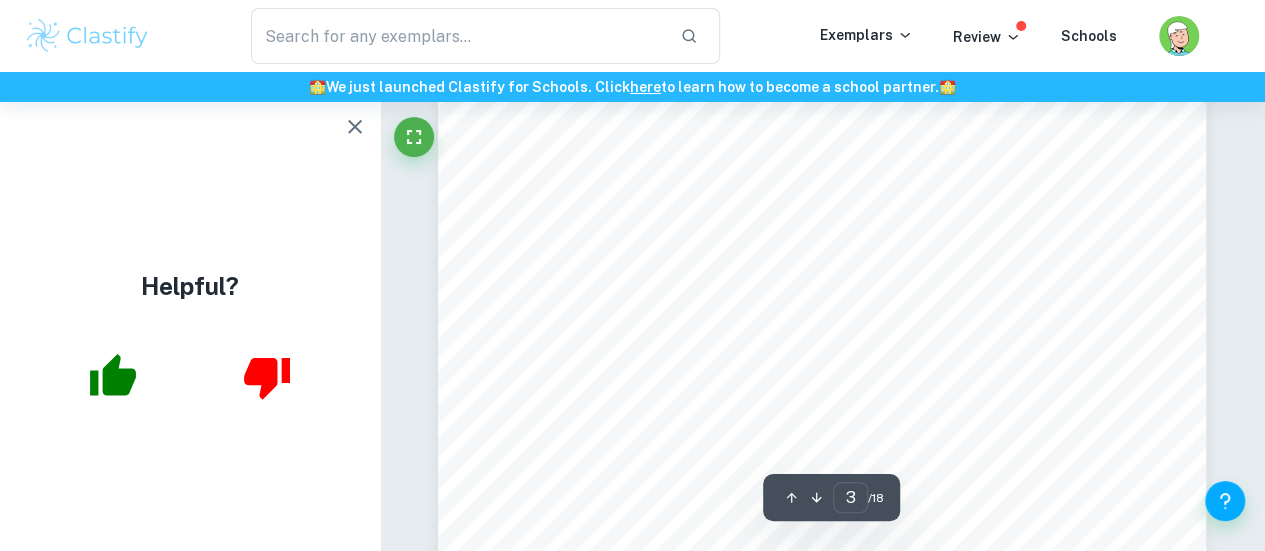 scroll, scrollTop: 2703, scrollLeft: 0, axis: vertical 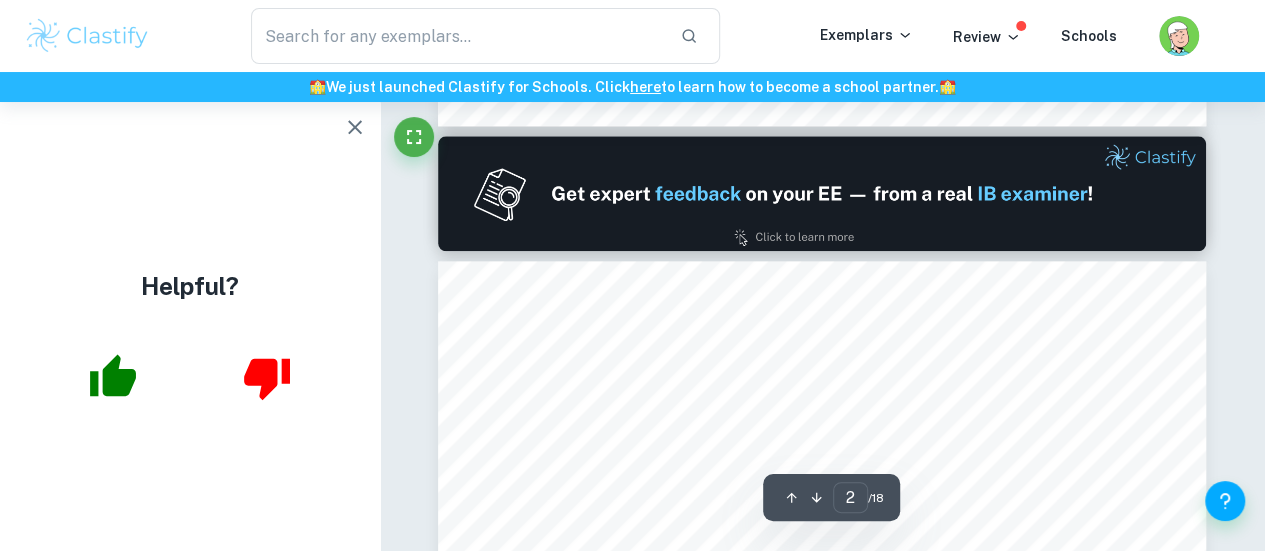 type on "1" 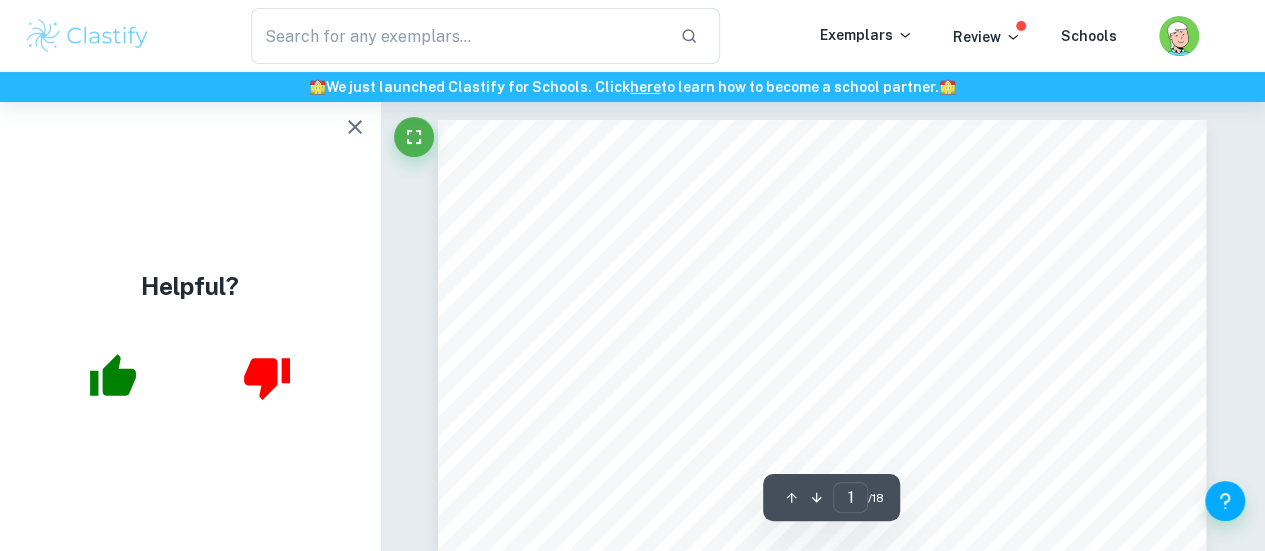 scroll, scrollTop: 3, scrollLeft: 0, axis: vertical 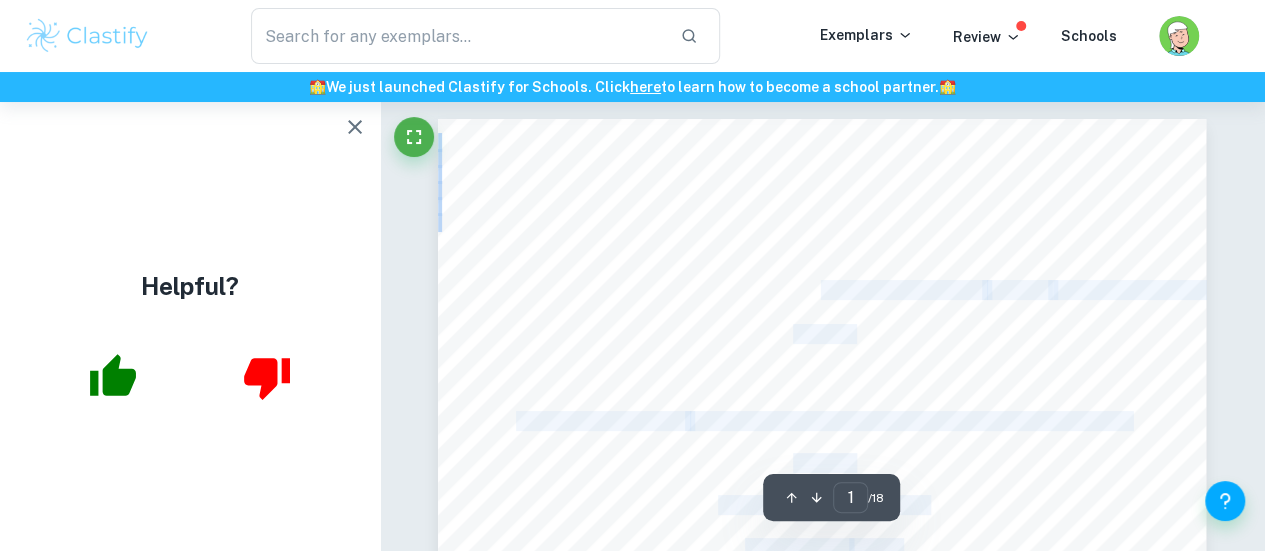 drag, startPoint x: 818, startPoint y: 288, endPoint x: 883, endPoint y: 327, distance: 75.802376 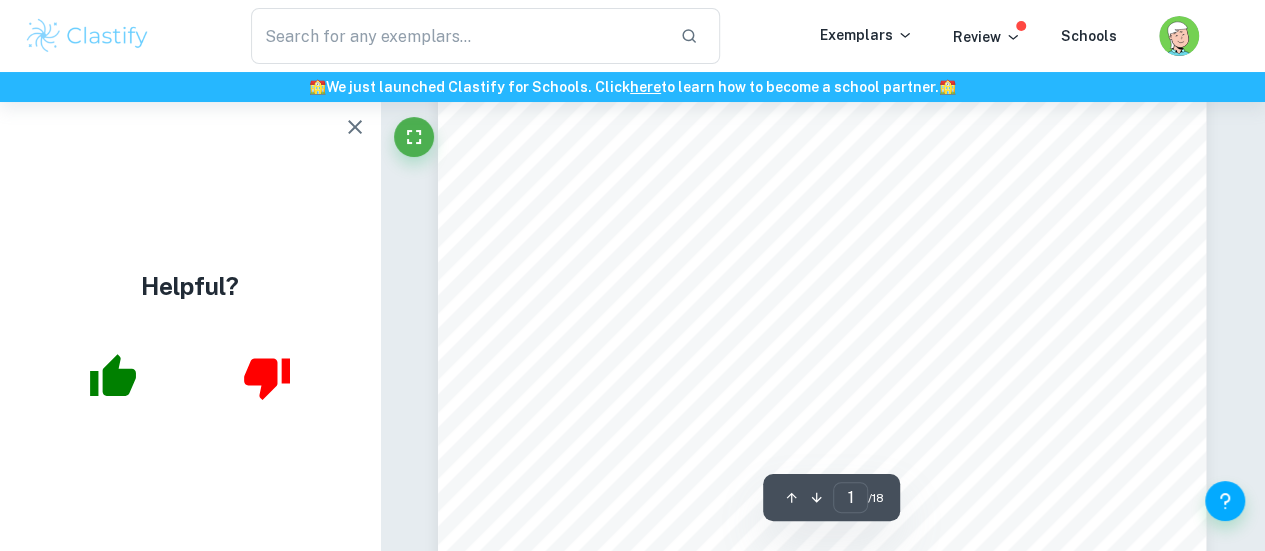 scroll, scrollTop: 187, scrollLeft: 0, axis: vertical 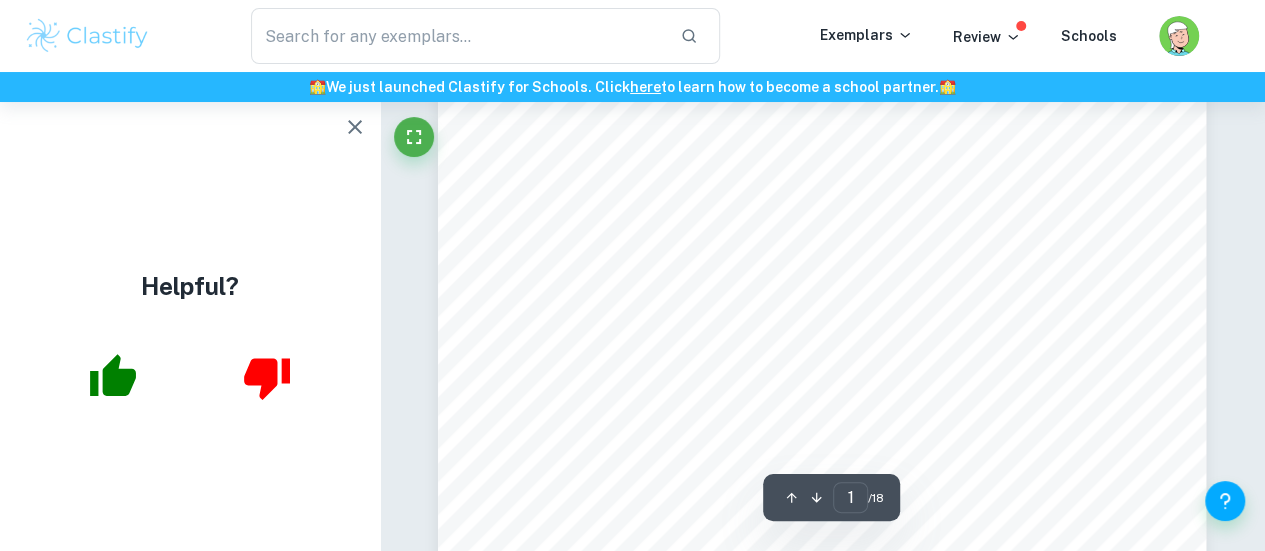 click on "Should we consider animals as creatures having moral" at bounding box center [909, 237] 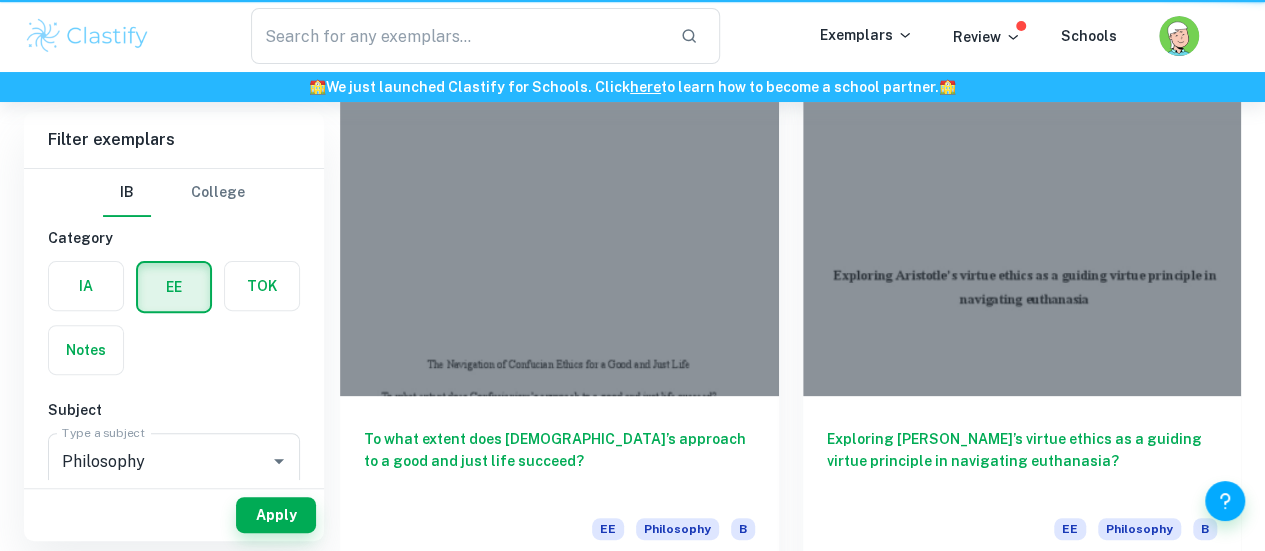 scroll, scrollTop: 1347, scrollLeft: 0, axis: vertical 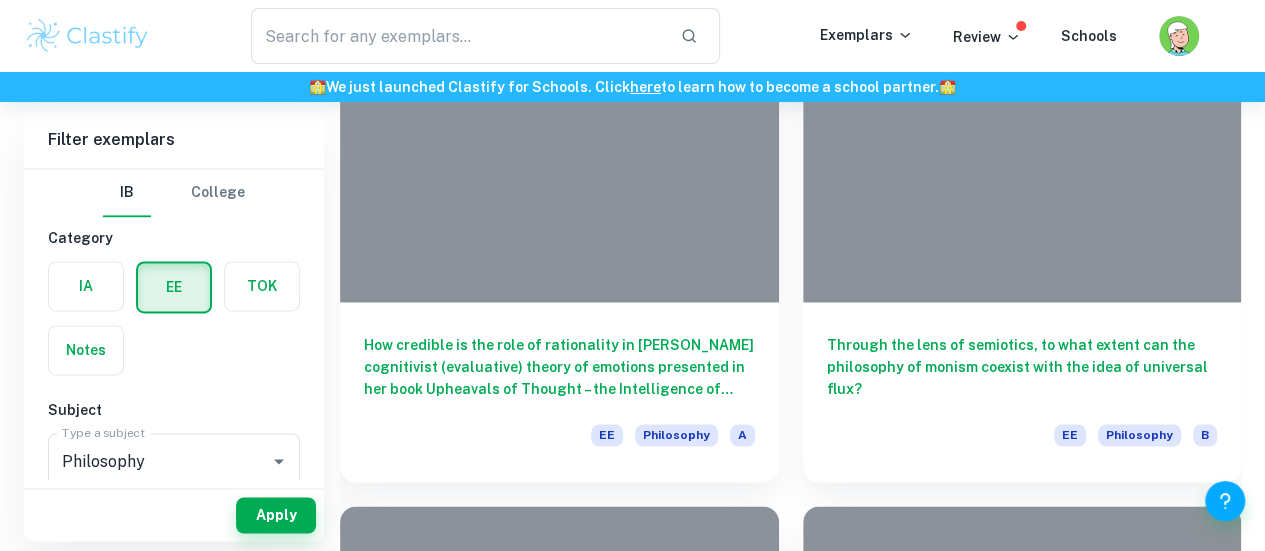 click at bounding box center [559, 1730] 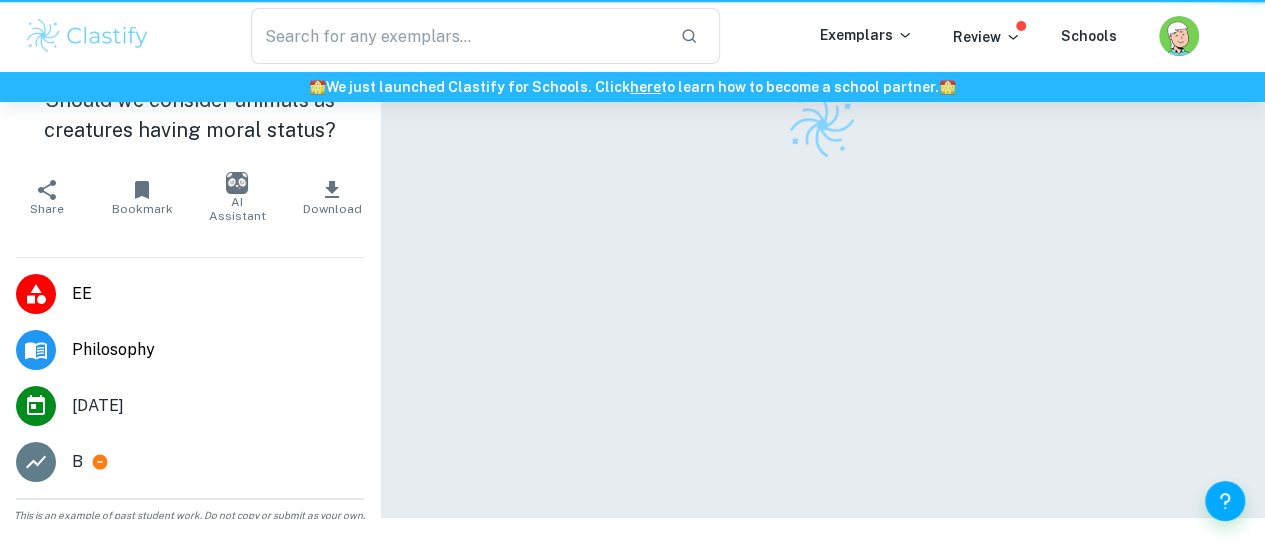 scroll, scrollTop: 0, scrollLeft: 0, axis: both 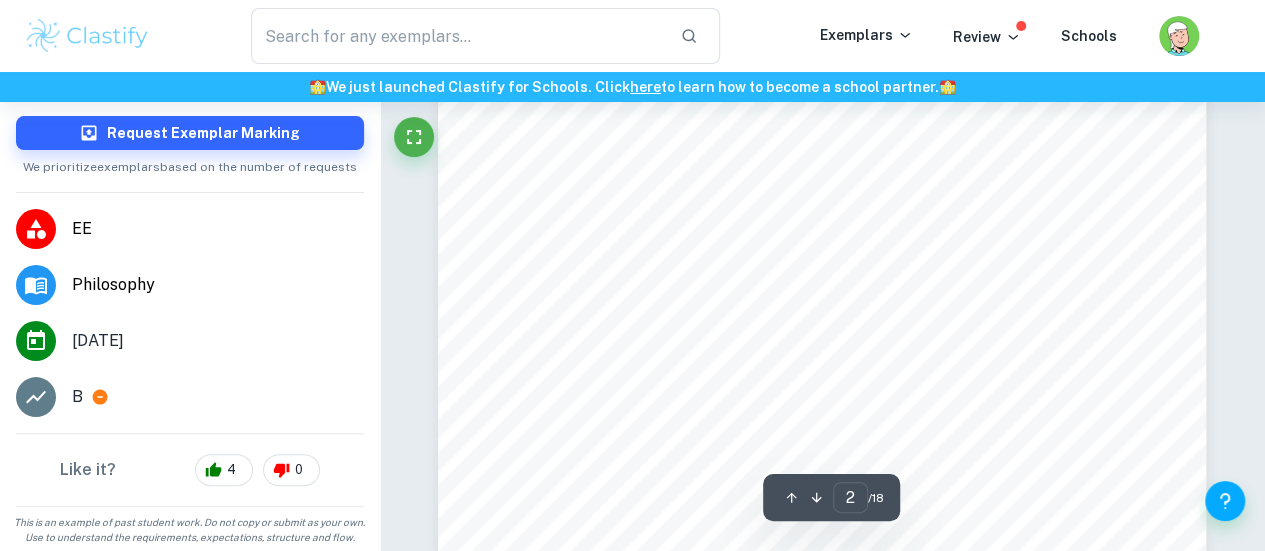 click on "Animal chauvinism……………………………………………………………………………..4" at bounding box center [832, 253] 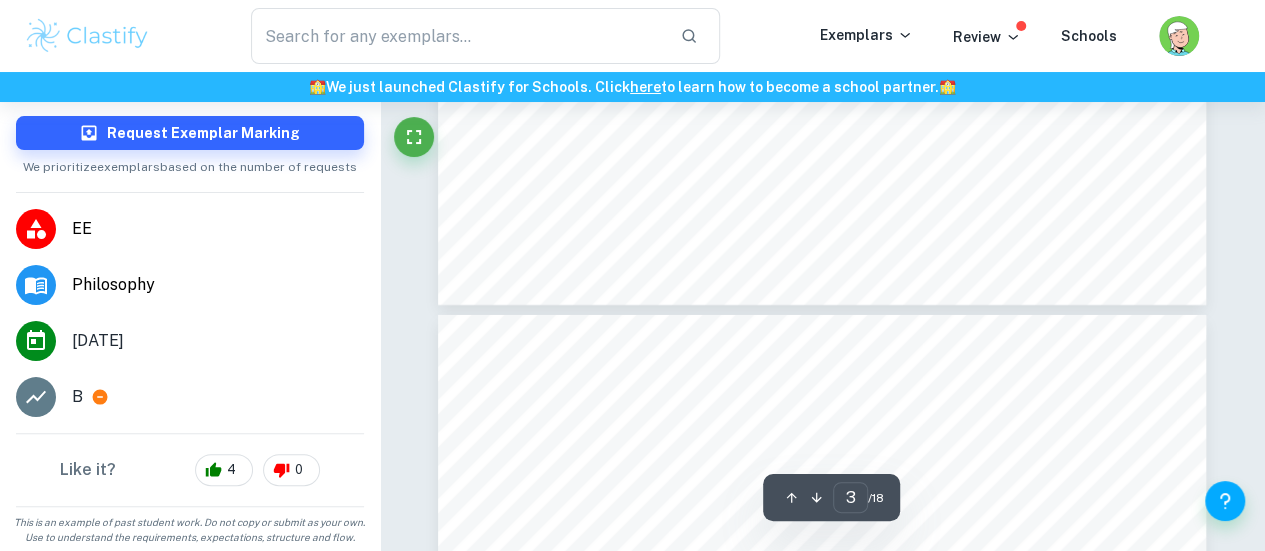 type on "4" 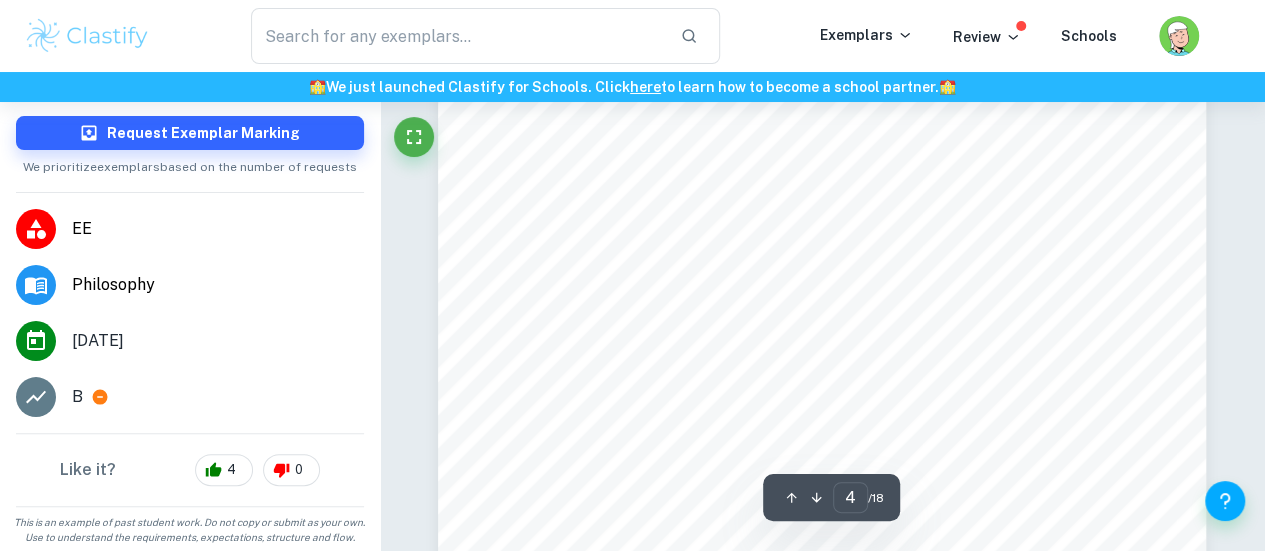 scroll, scrollTop: 3864, scrollLeft: 0, axis: vertical 